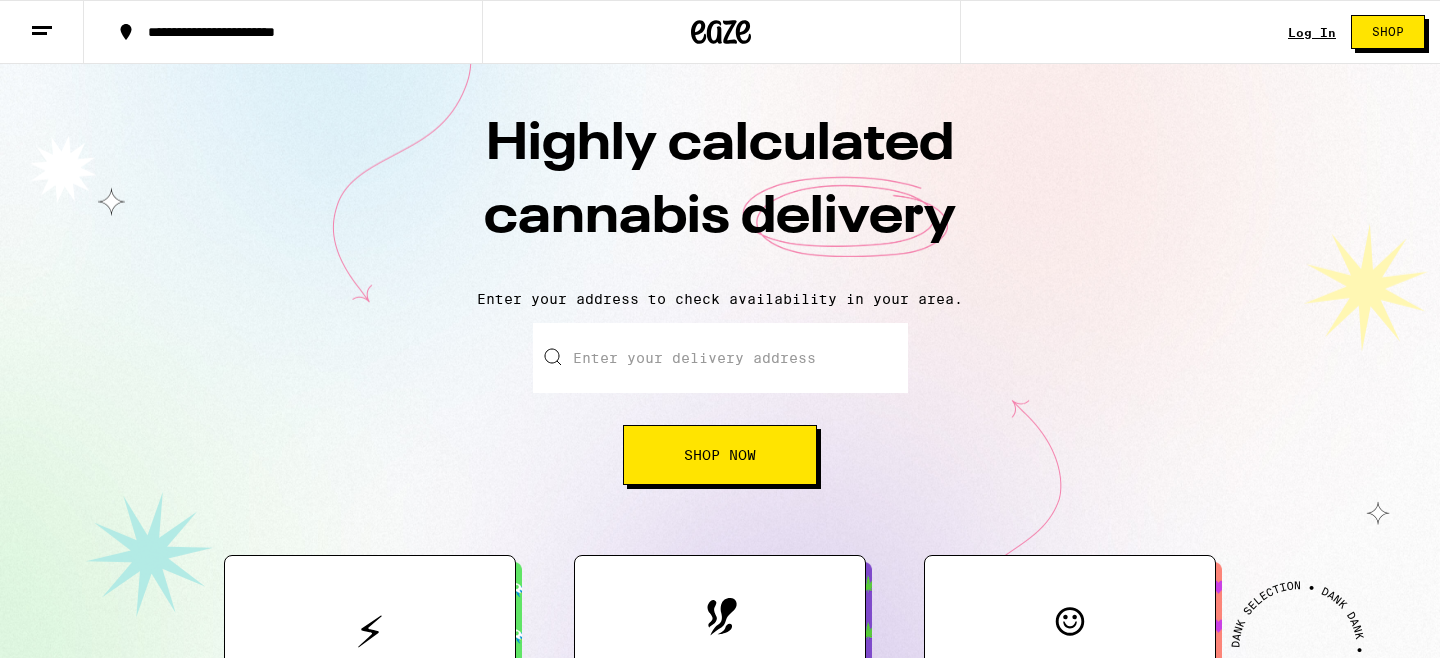 scroll, scrollTop: 0, scrollLeft: 0, axis: both 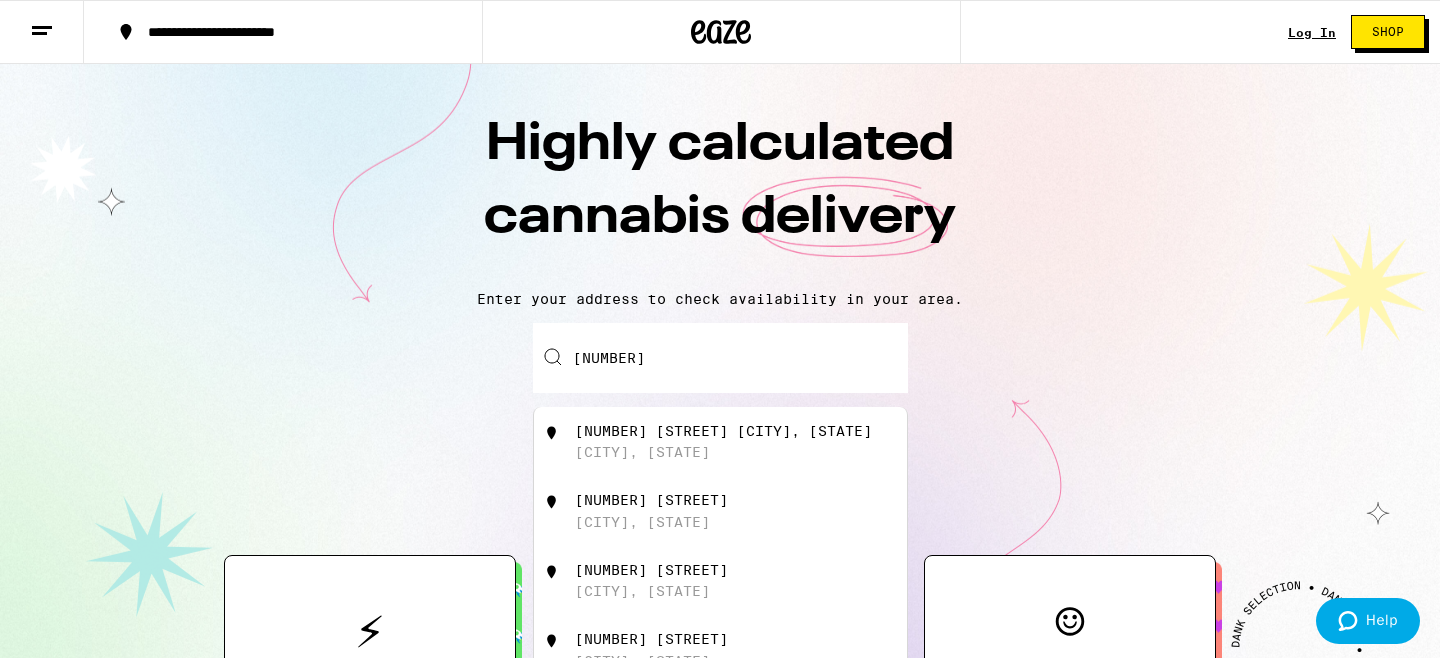 click on "[NUMBER] [STREET] [CITY], [STATE]" at bounding box center (753, 442) 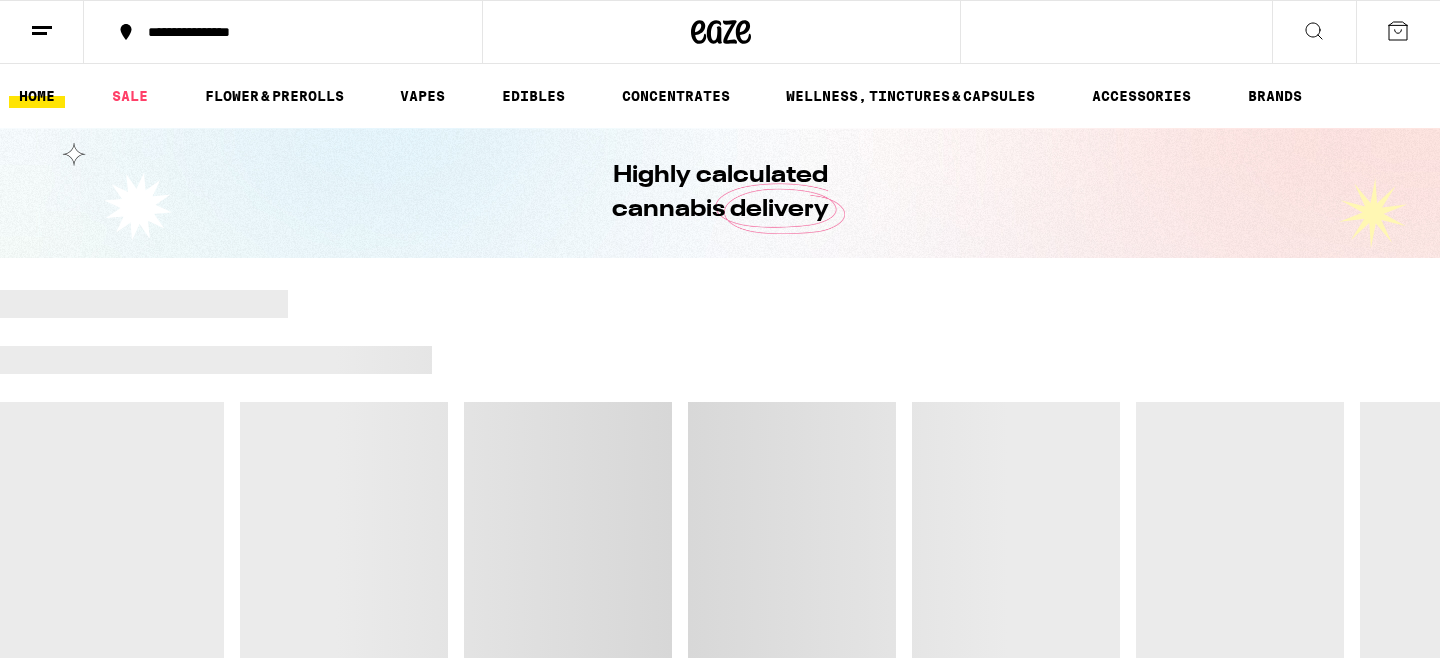 scroll, scrollTop: 0, scrollLeft: 0, axis: both 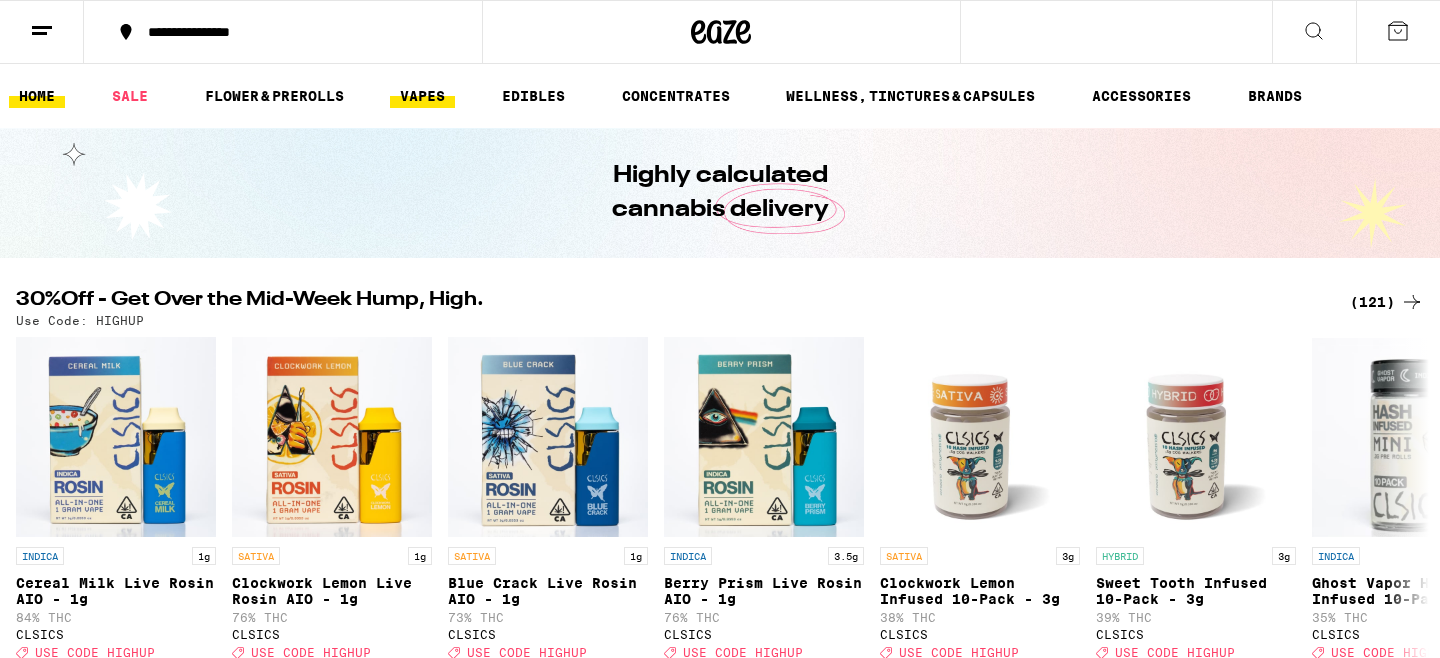 click on "VAPES" at bounding box center (422, 96) 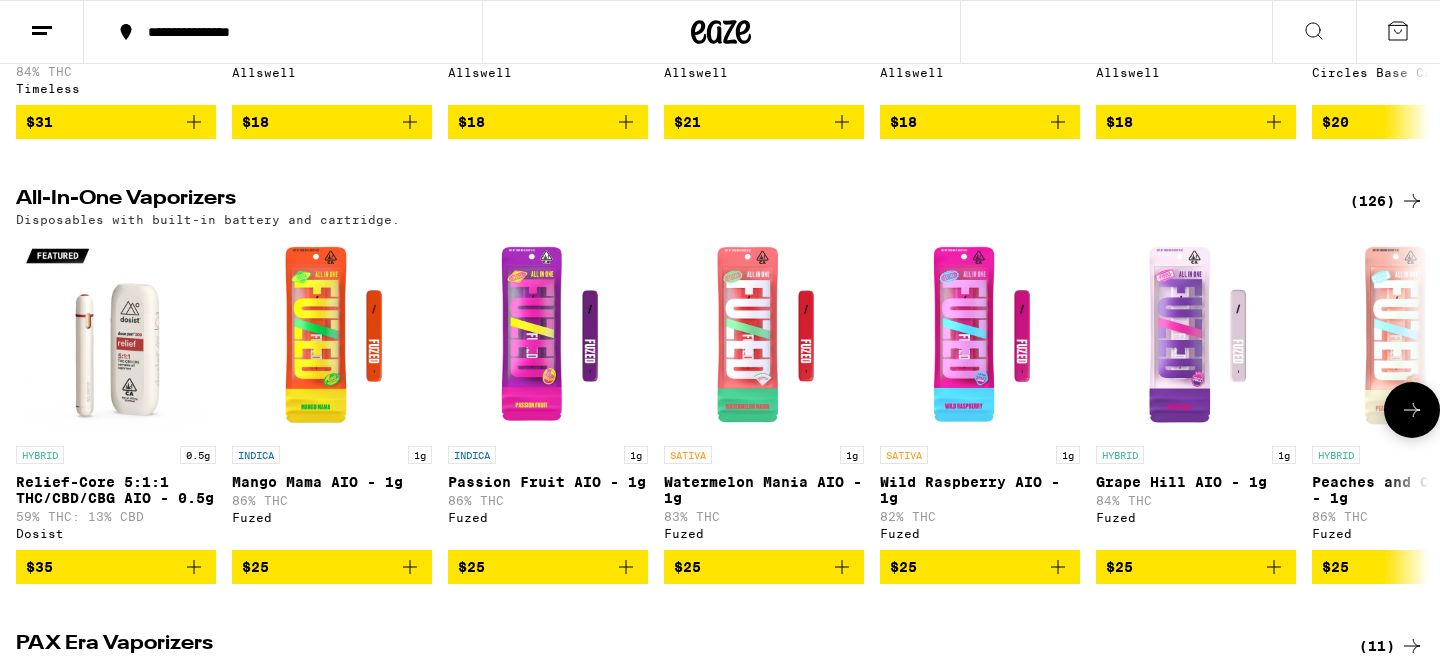 scroll, scrollTop: 981, scrollLeft: 0, axis: vertical 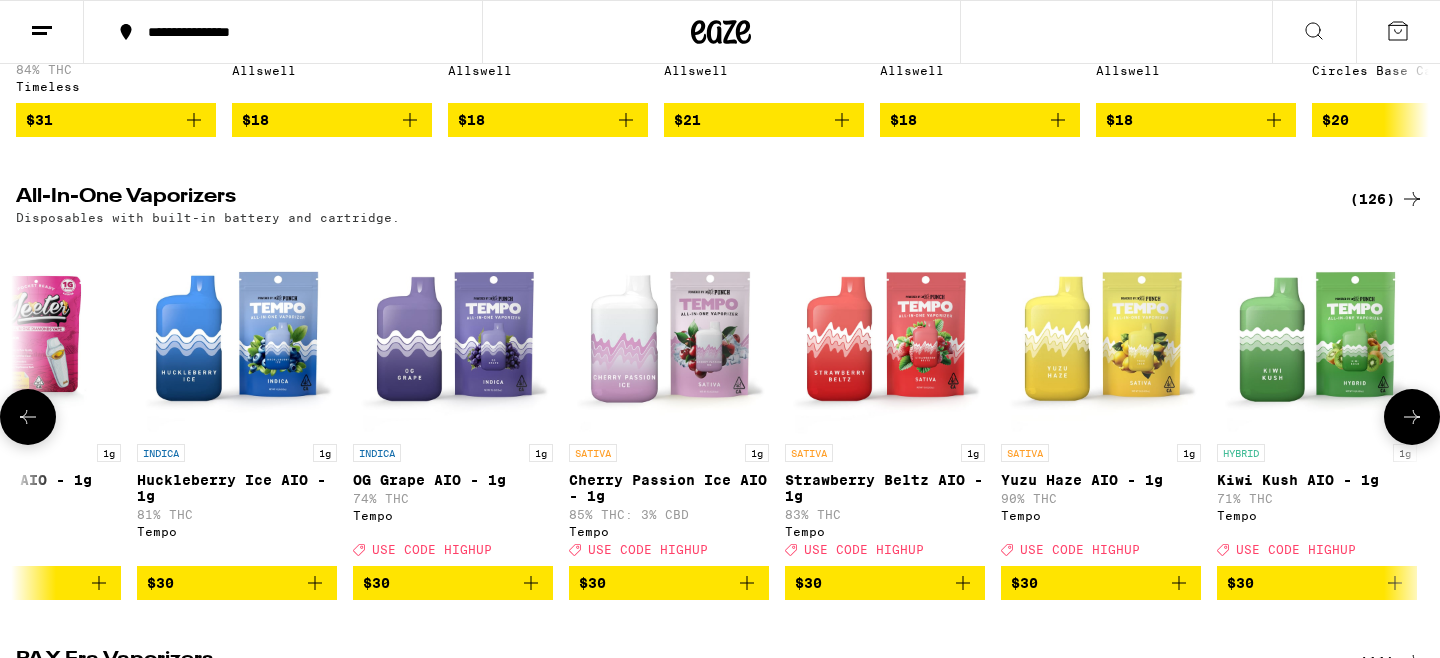 click at bounding box center [453, 334] 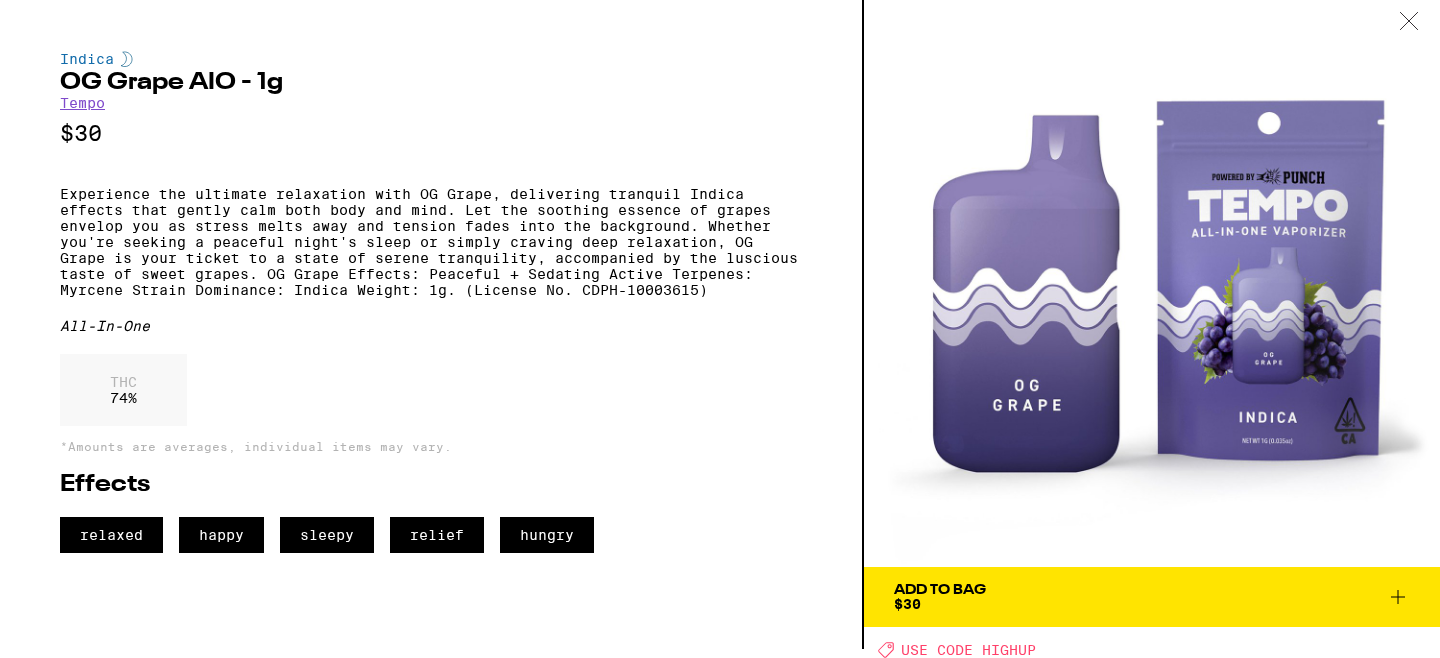 scroll, scrollTop: 0, scrollLeft: 0, axis: both 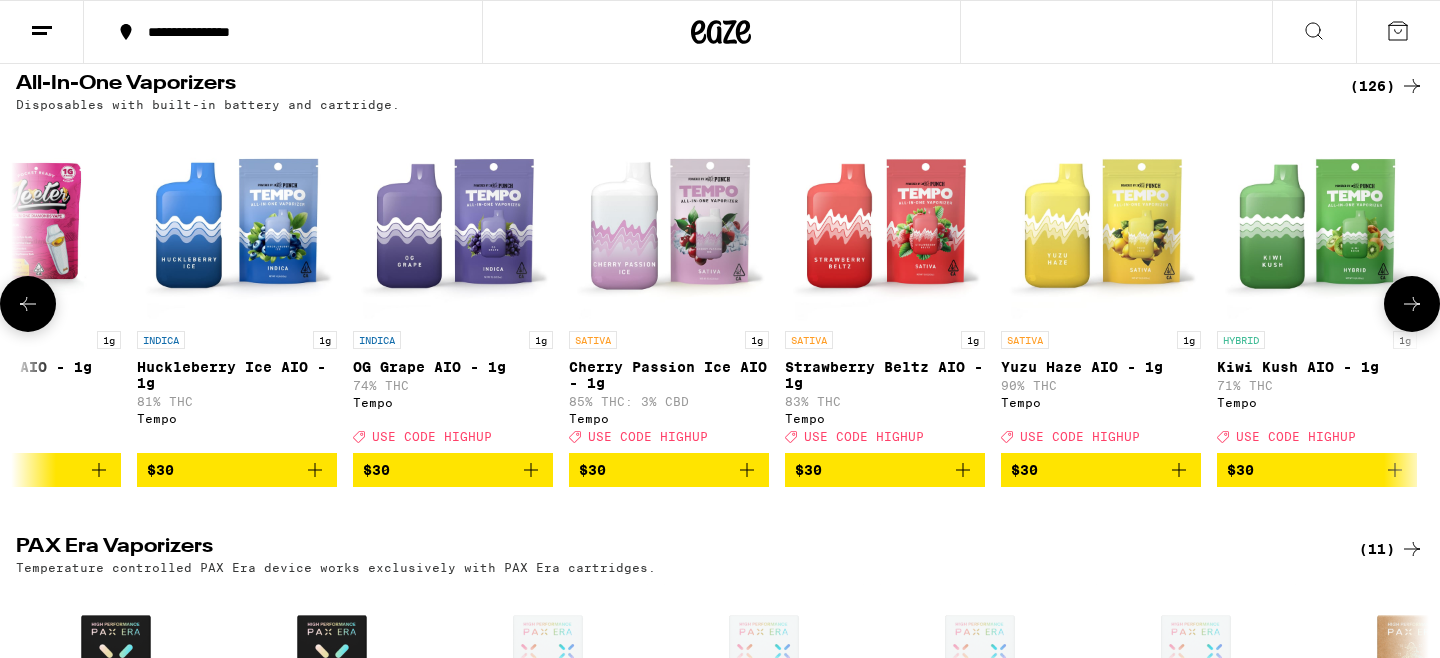 click 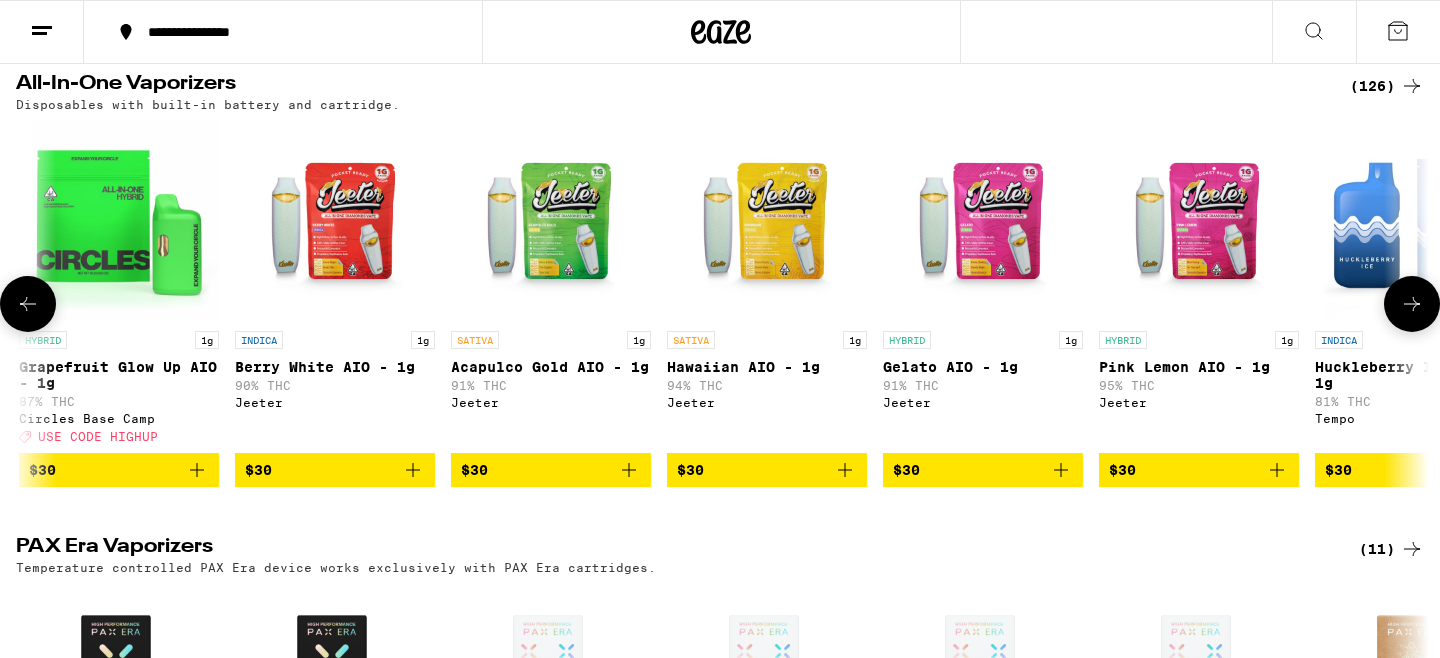 scroll, scrollTop: 0, scrollLeft: 7329, axis: horizontal 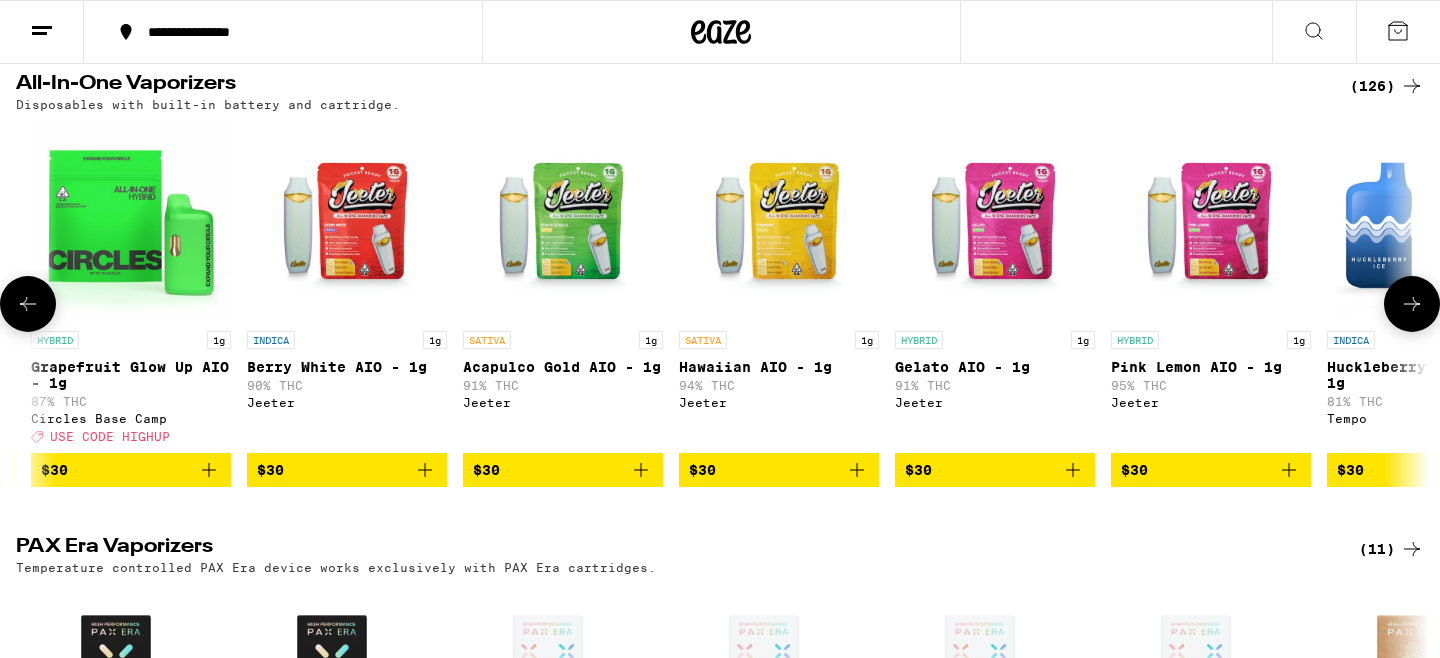 click 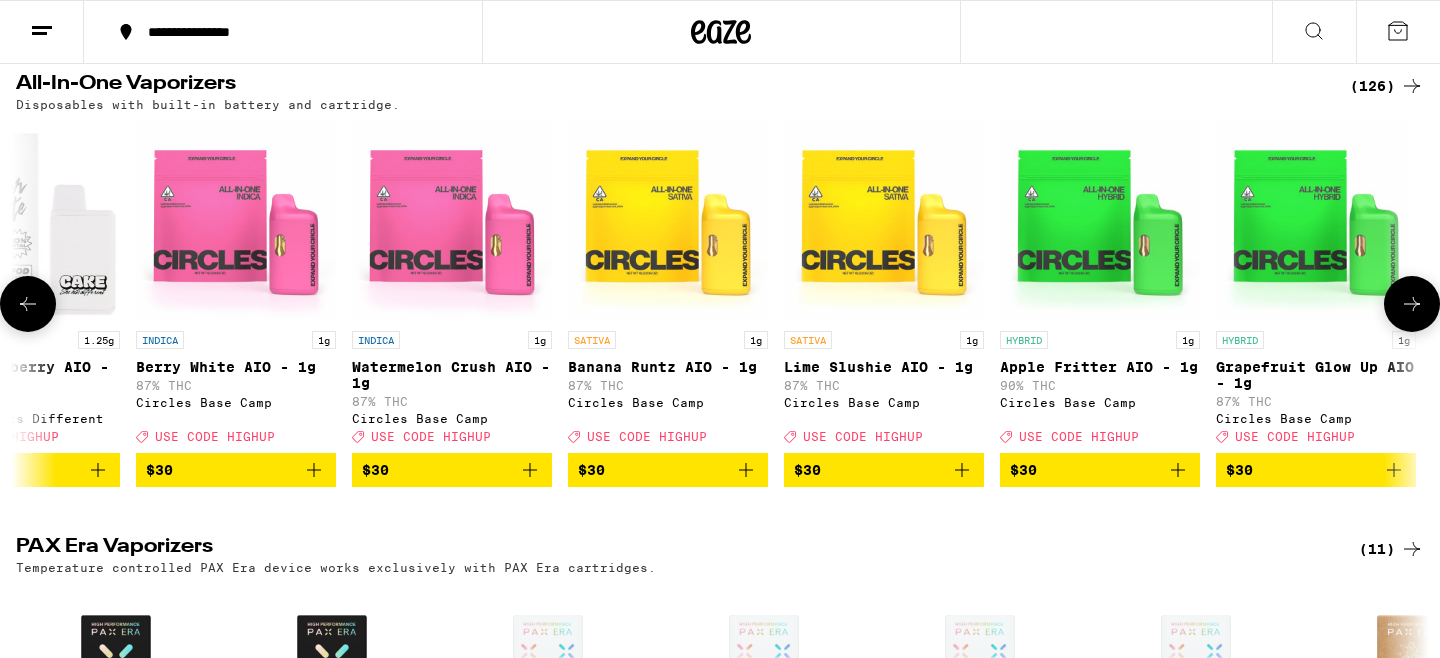 scroll, scrollTop: 0, scrollLeft: 6139, axis: horizontal 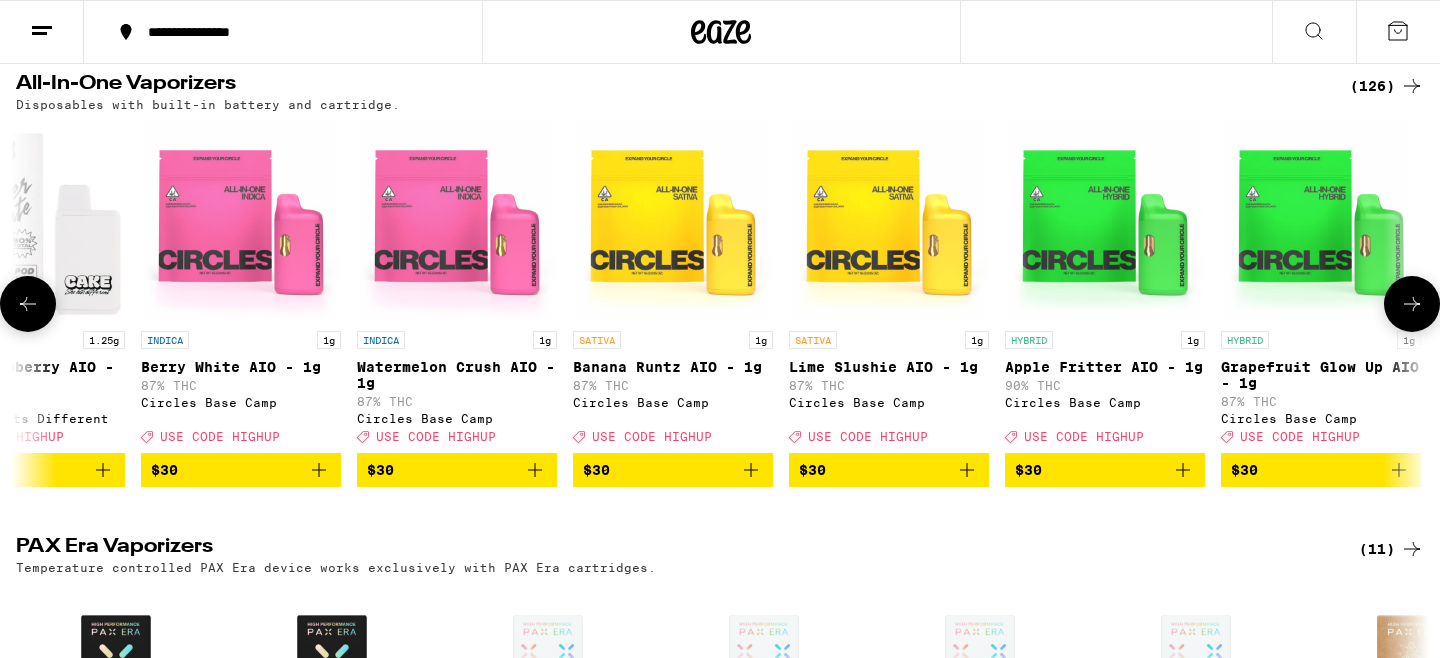 click 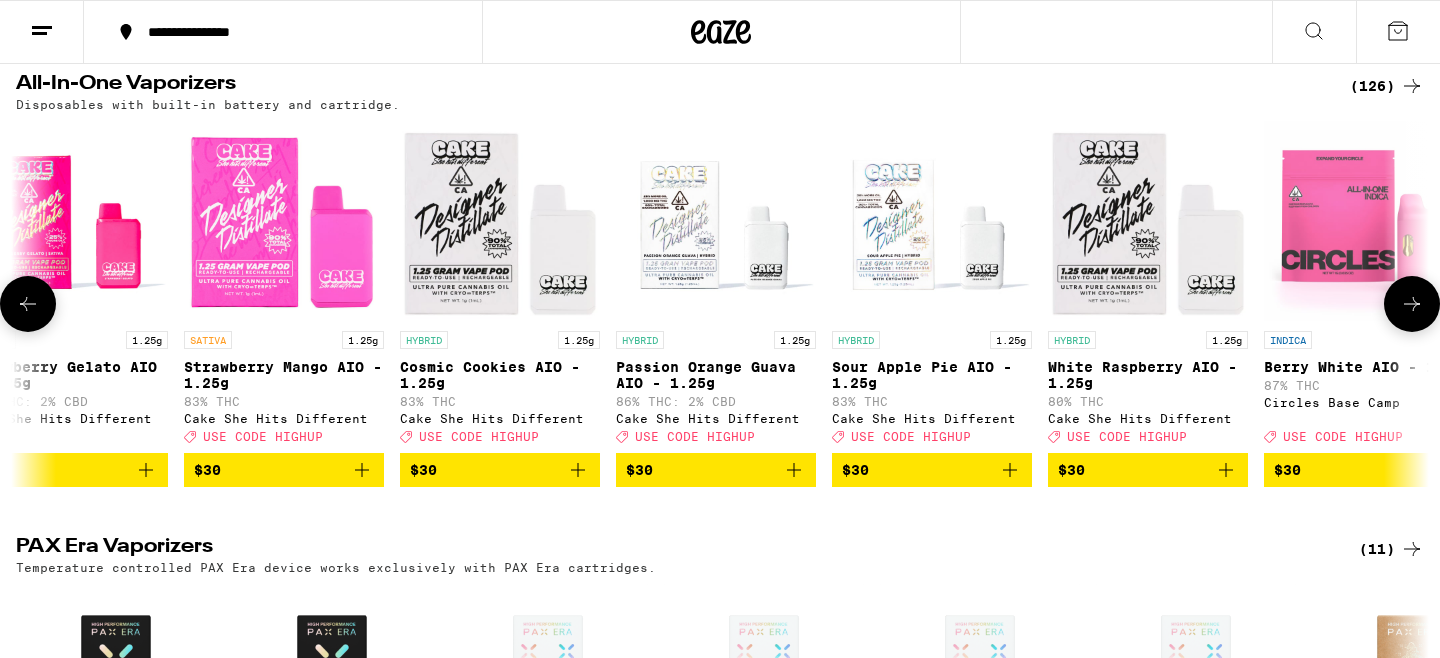 scroll, scrollTop: 0, scrollLeft: 4949, axis: horizontal 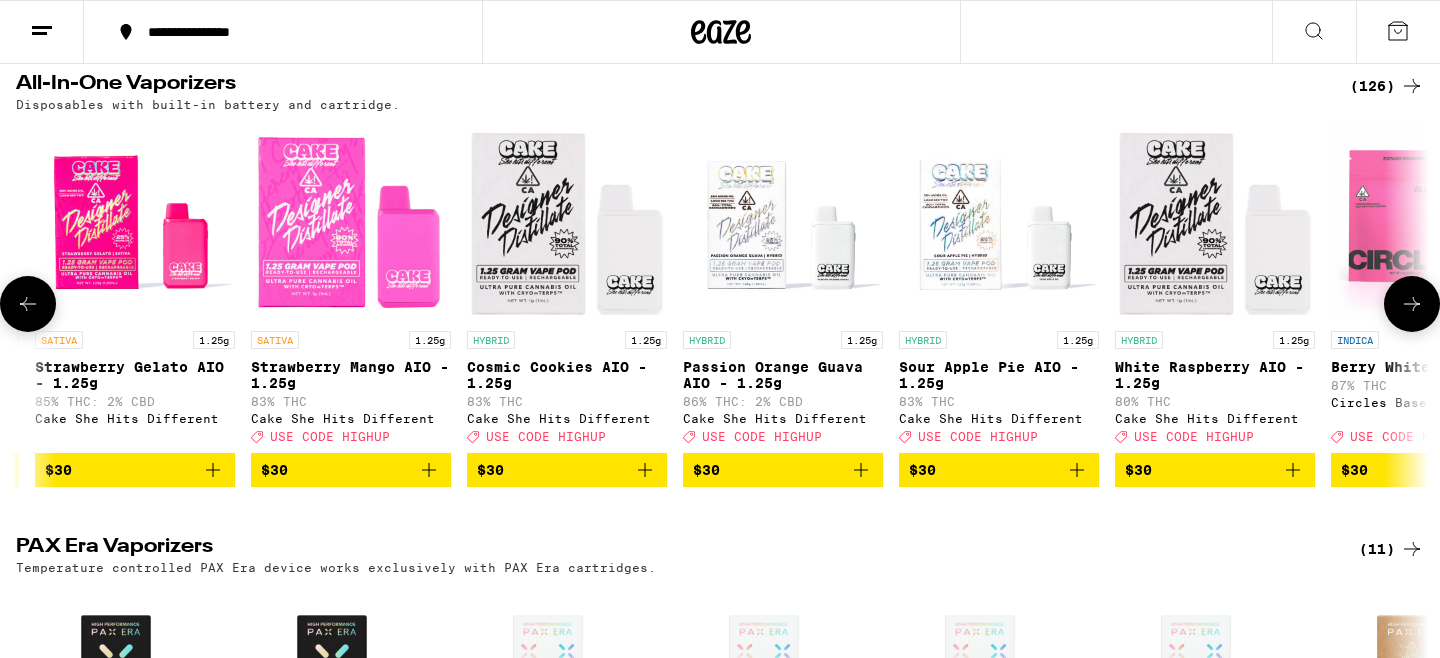 click at bounding box center [1412, 304] 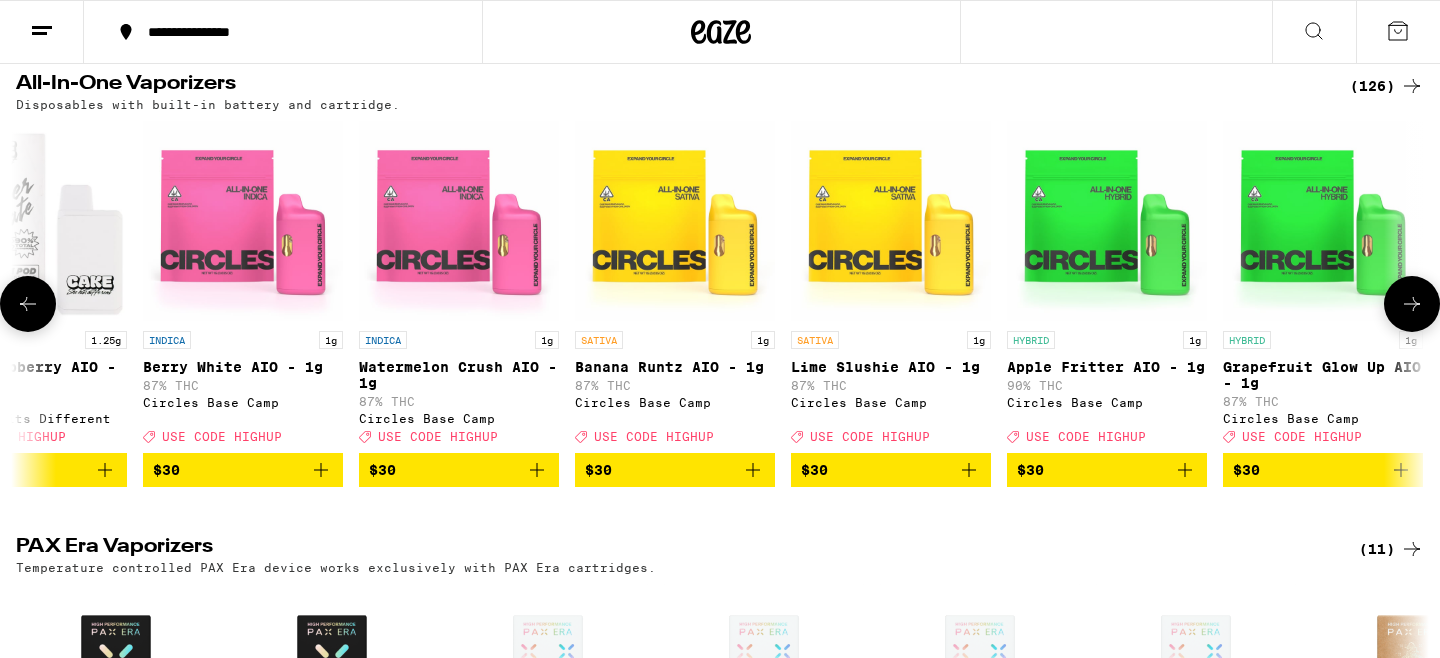 click at bounding box center [1412, 304] 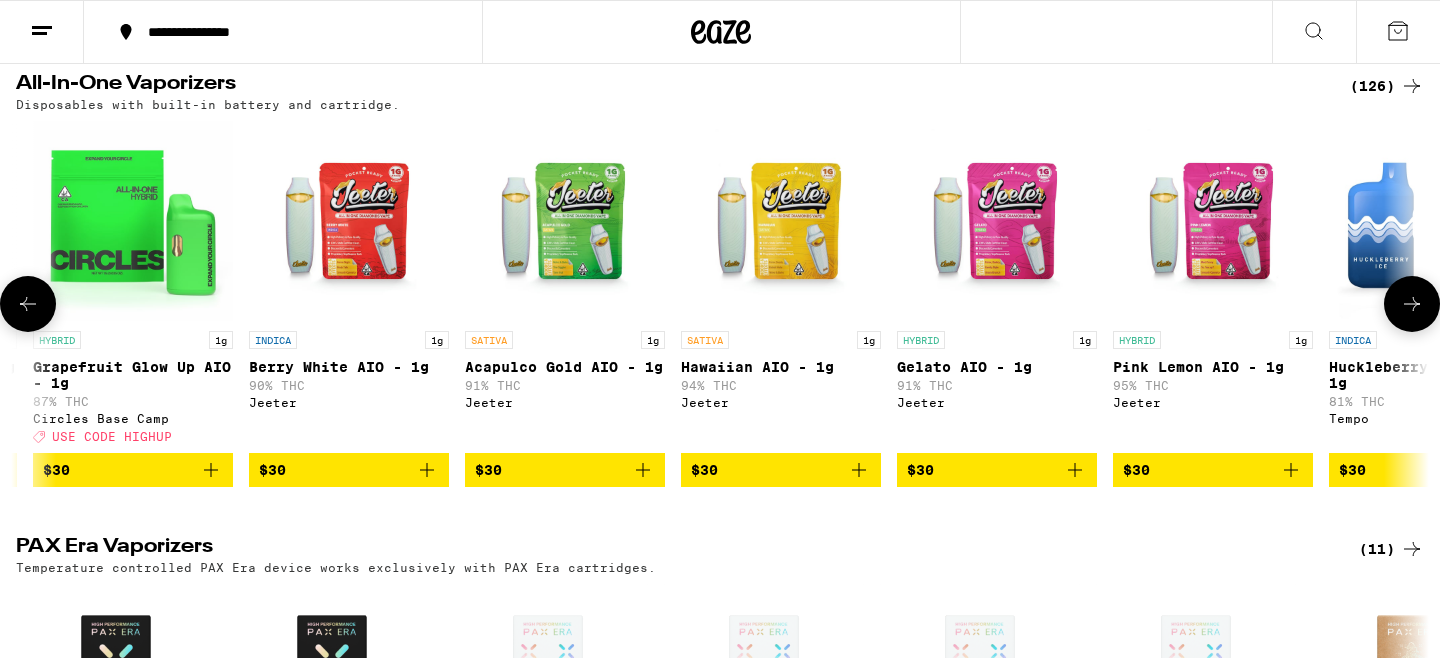 click at bounding box center [1412, 304] 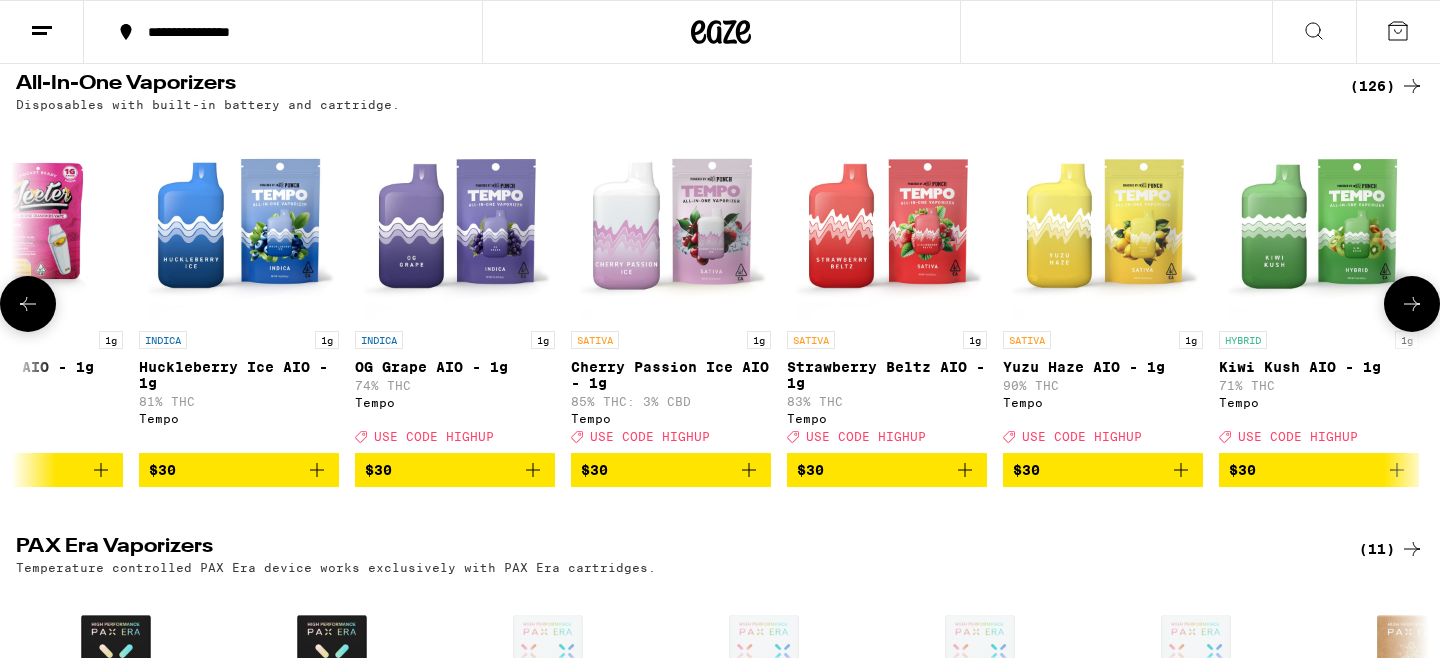 click at bounding box center (1412, 304) 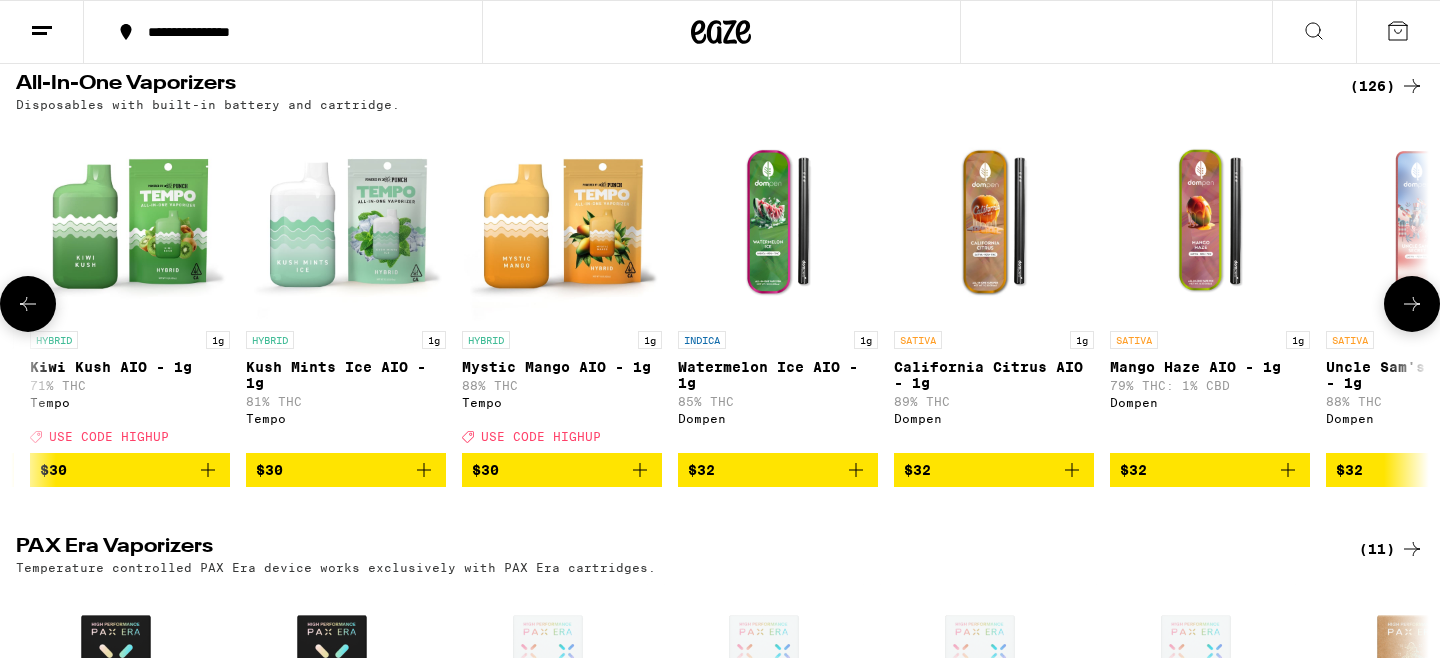scroll, scrollTop: 0, scrollLeft: 9707, axis: horizontal 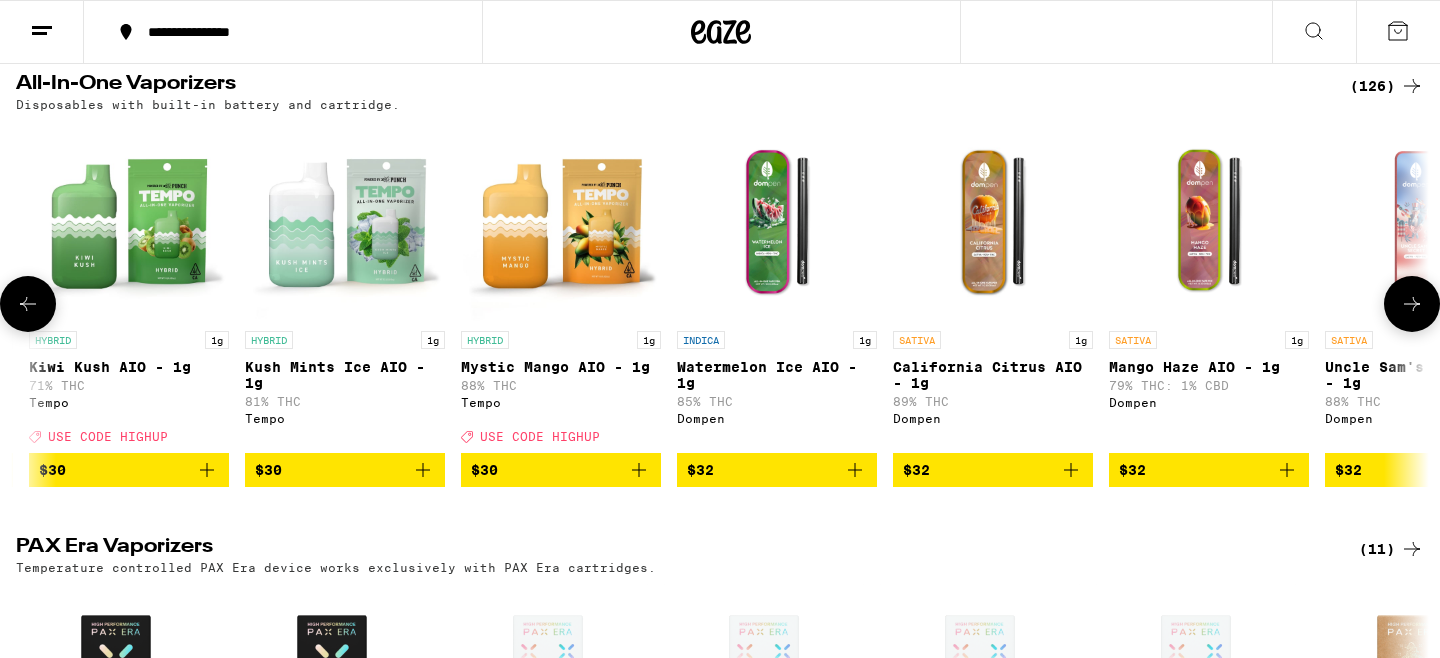 click 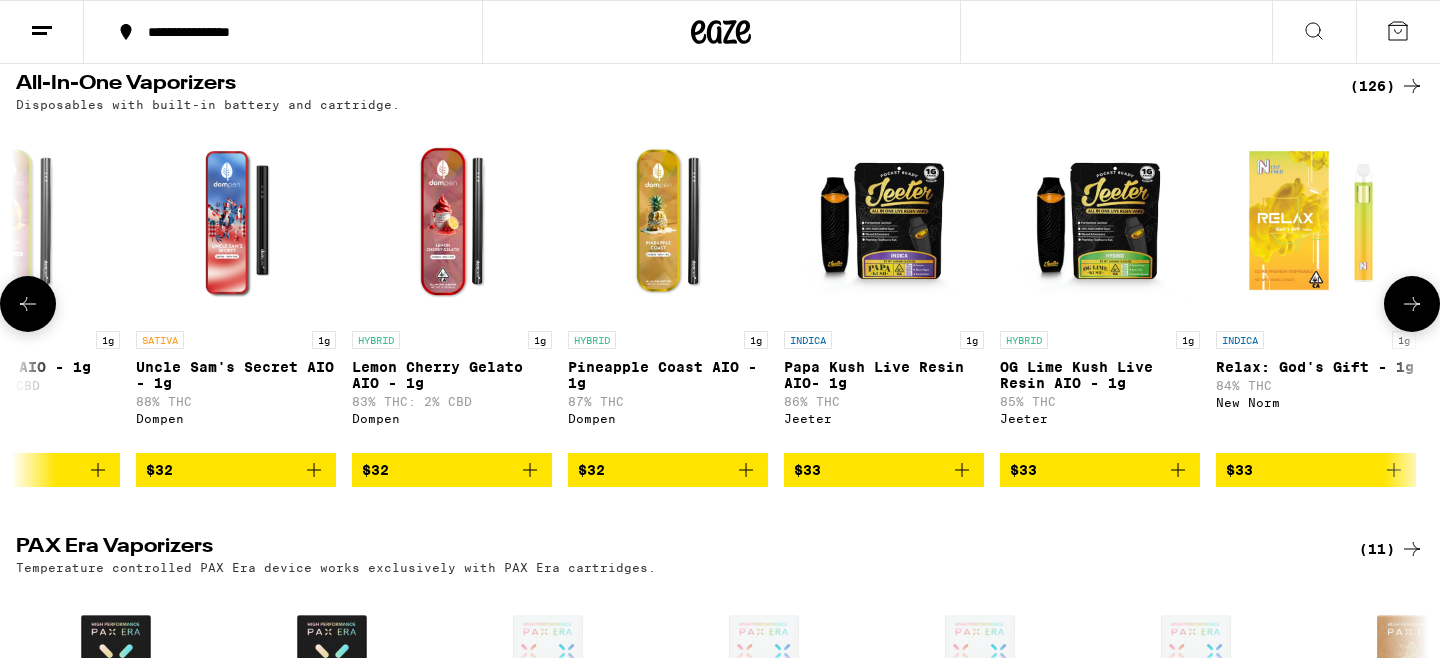 scroll, scrollTop: 0, scrollLeft: 10897, axis: horizontal 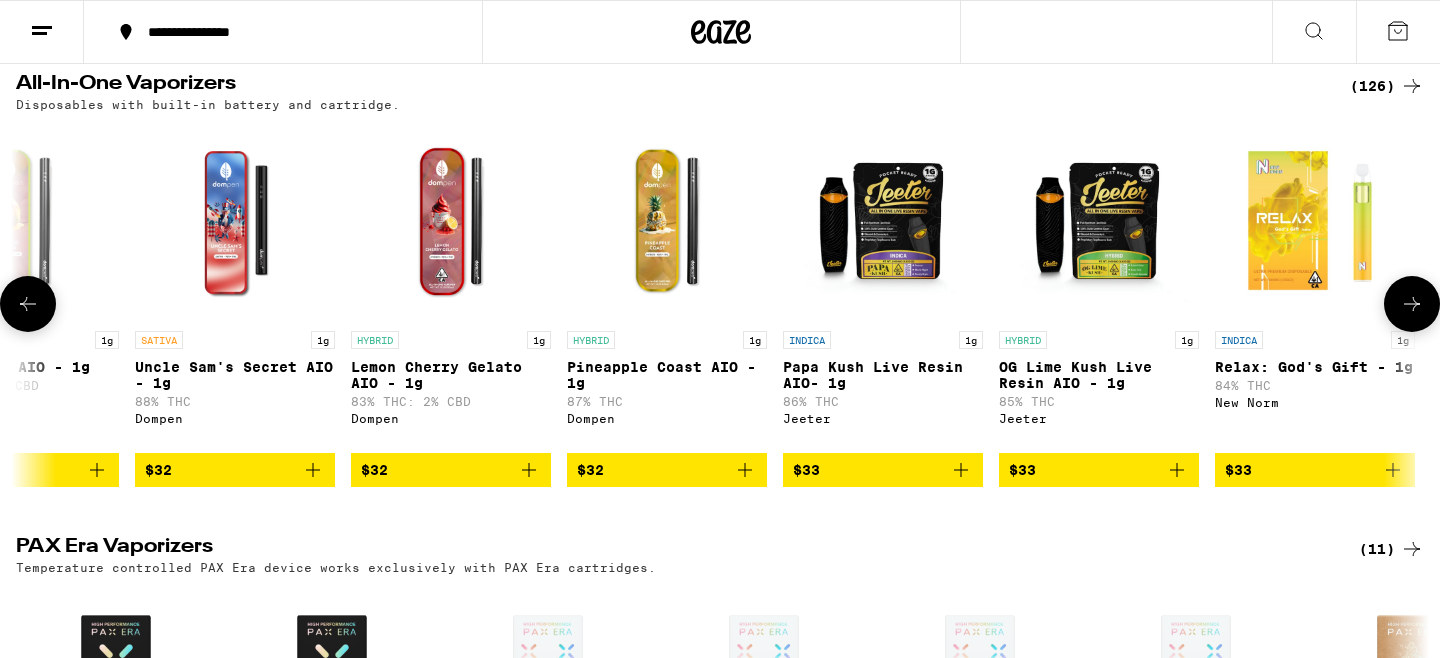 click 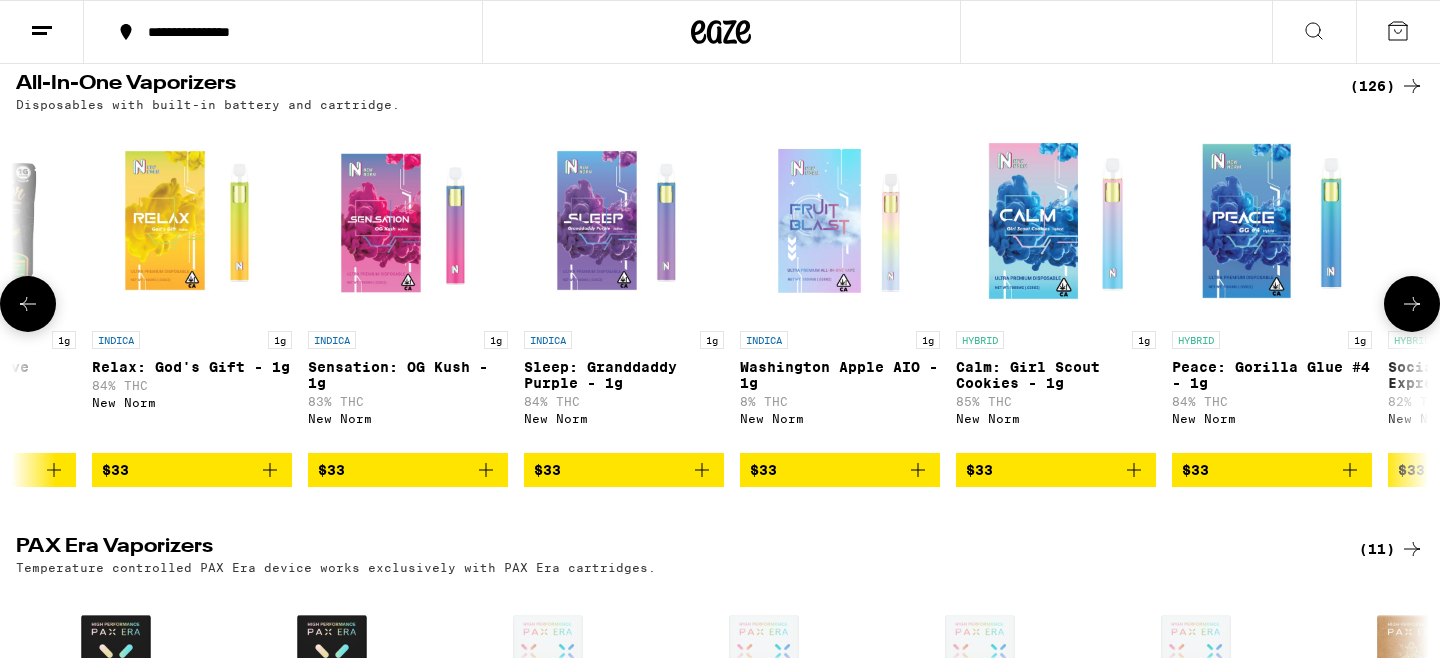 scroll, scrollTop: 0, scrollLeft: 12087, axis: horizontal 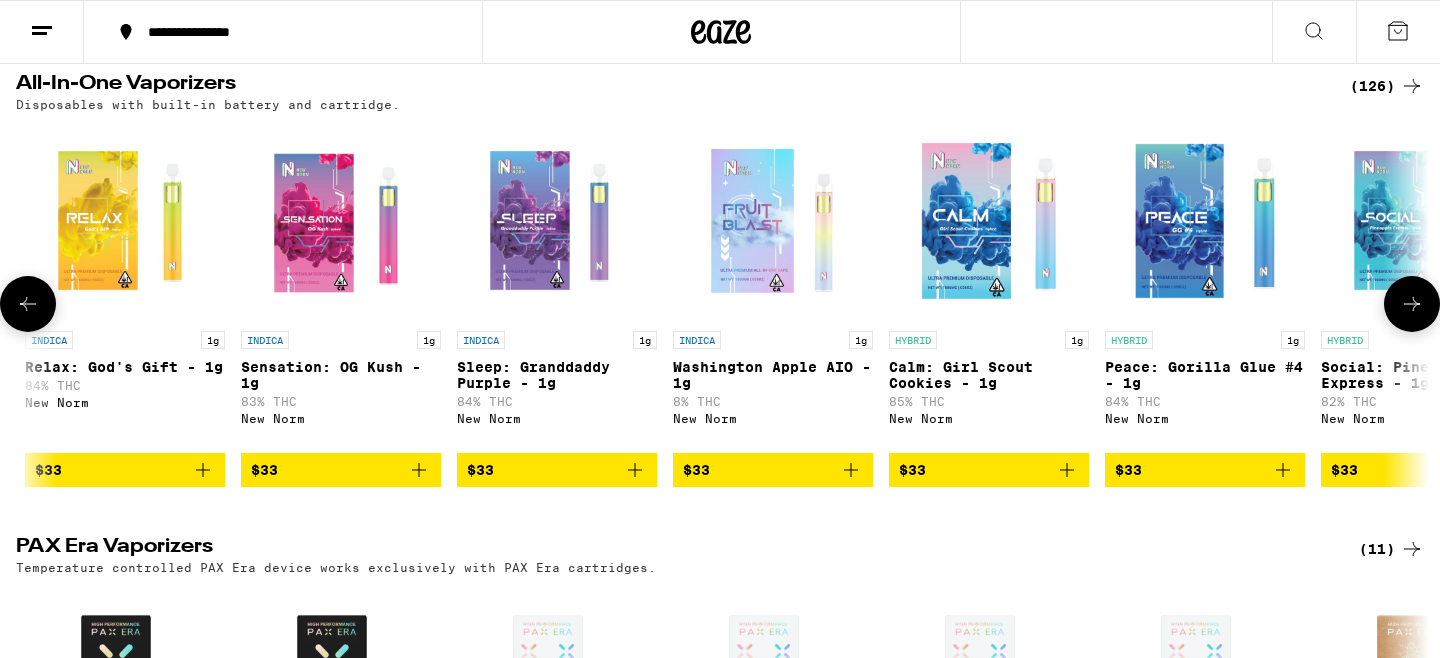 click 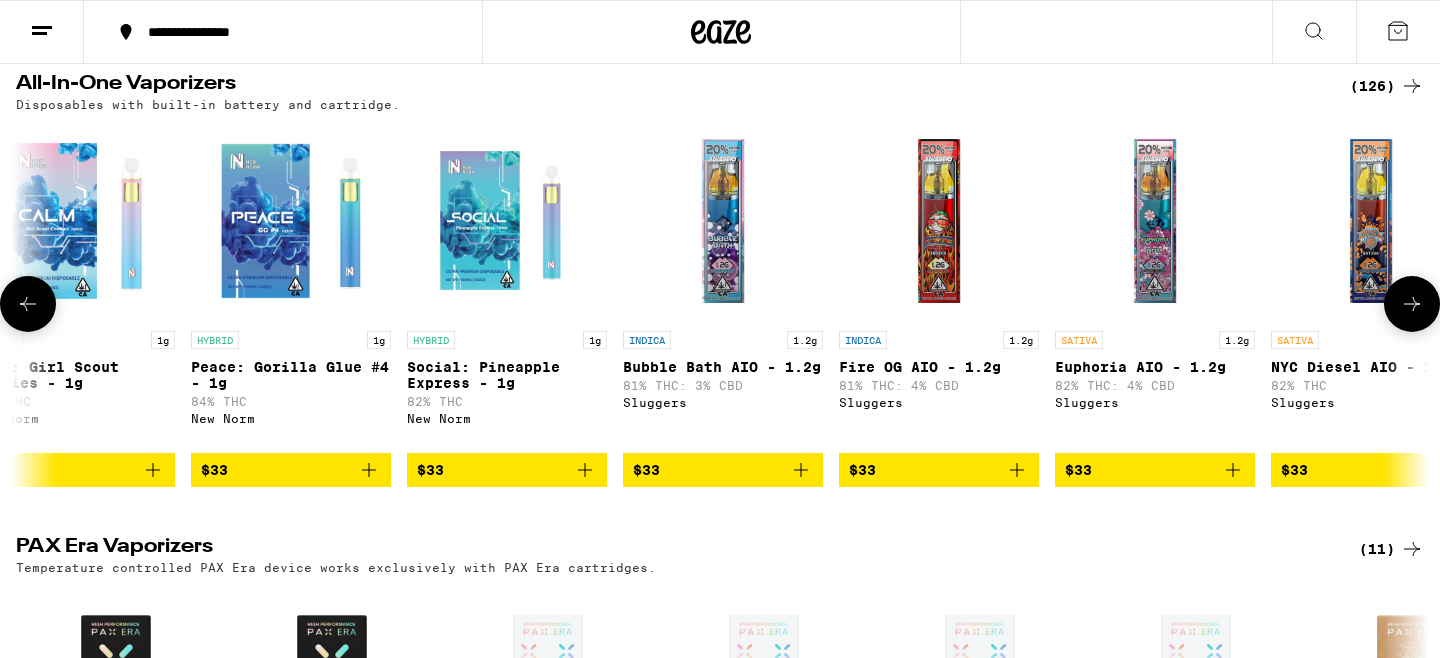 scroll, scrollTop: 0, scrollLeft: 13277, axis: horizontal 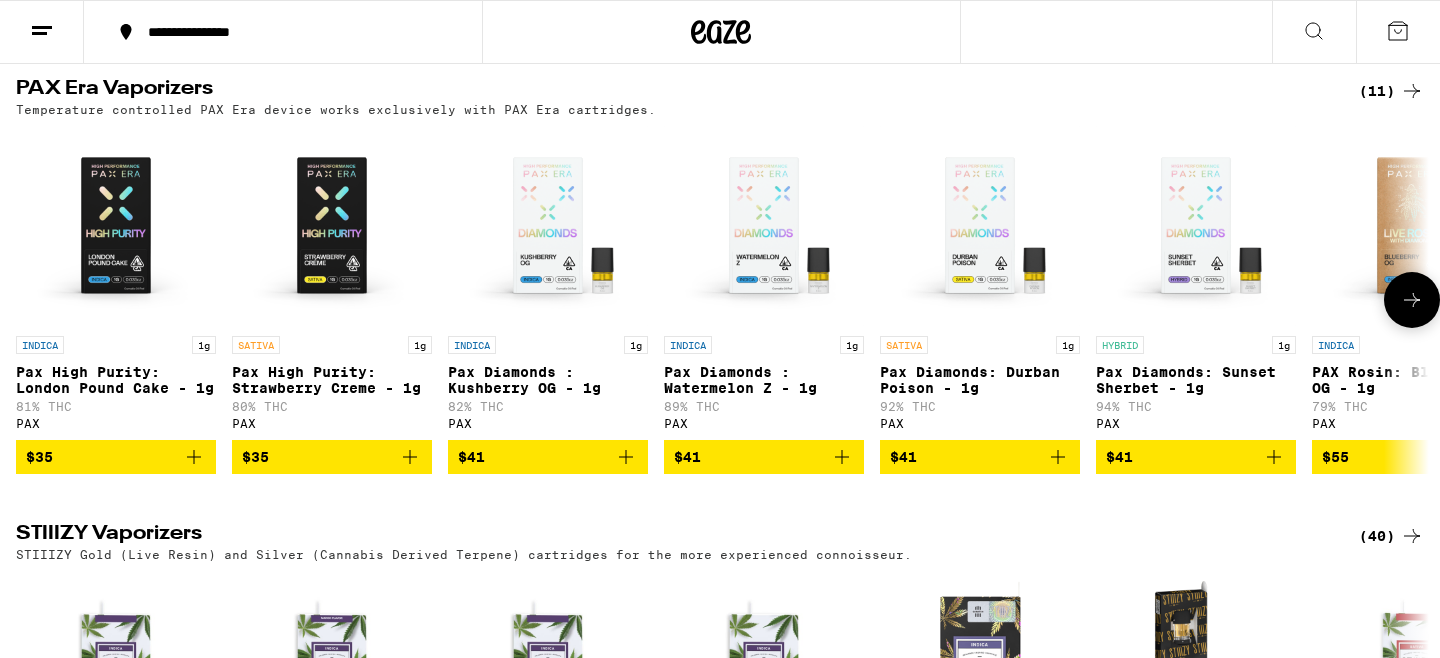 click 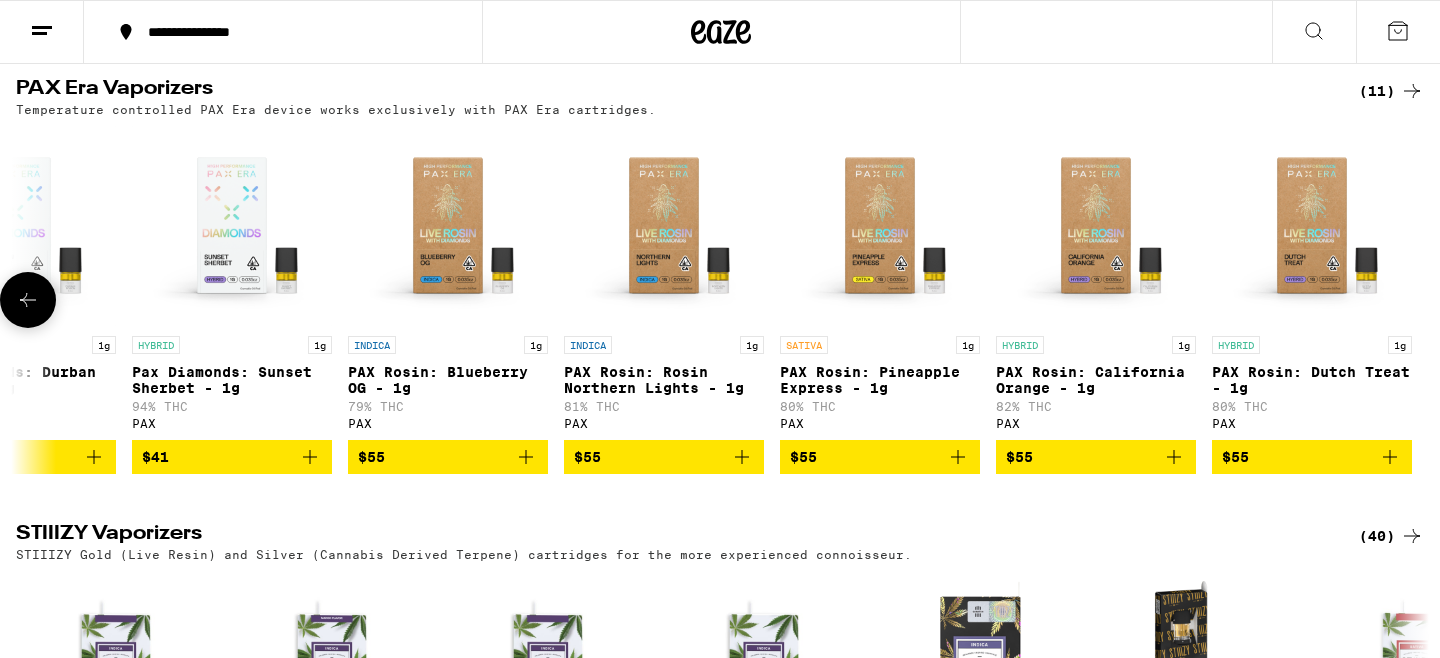 scroll, scrollTop: 0, scrollLeft: 968, axis: horizontal 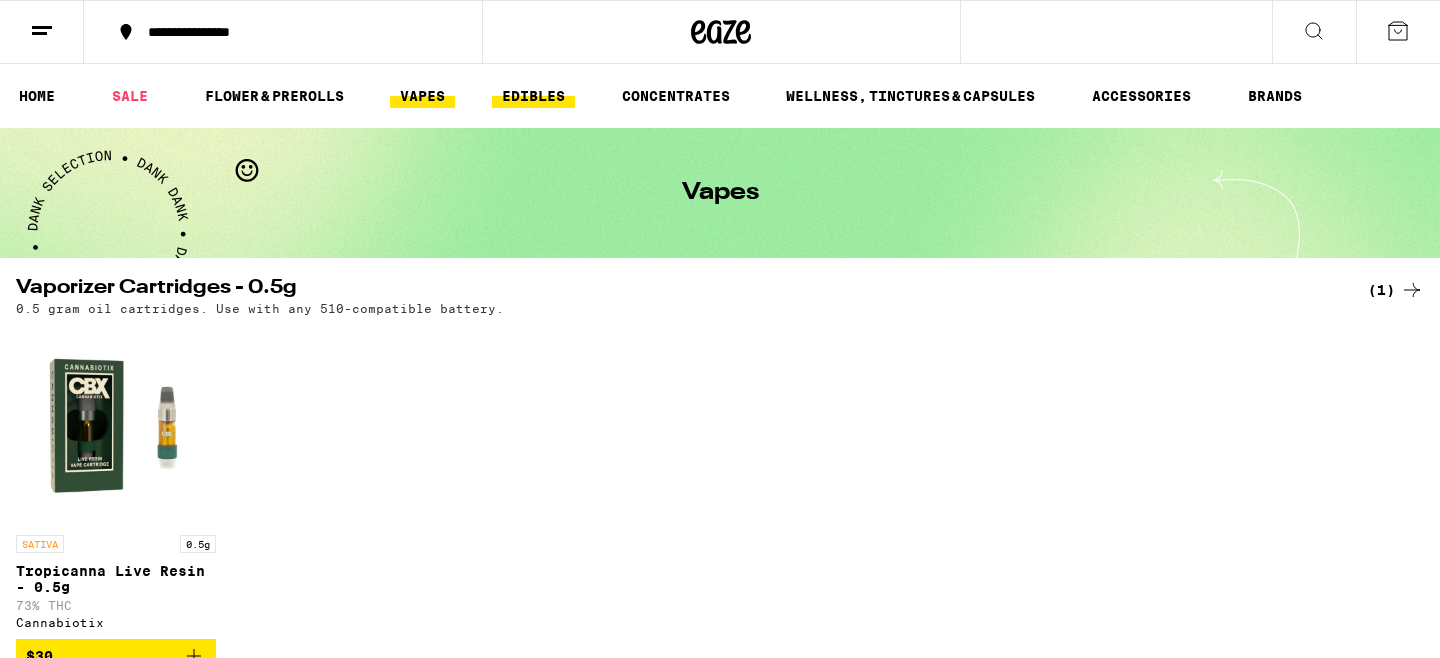 click on "EDIBLES" at bounding box center (533, 96) 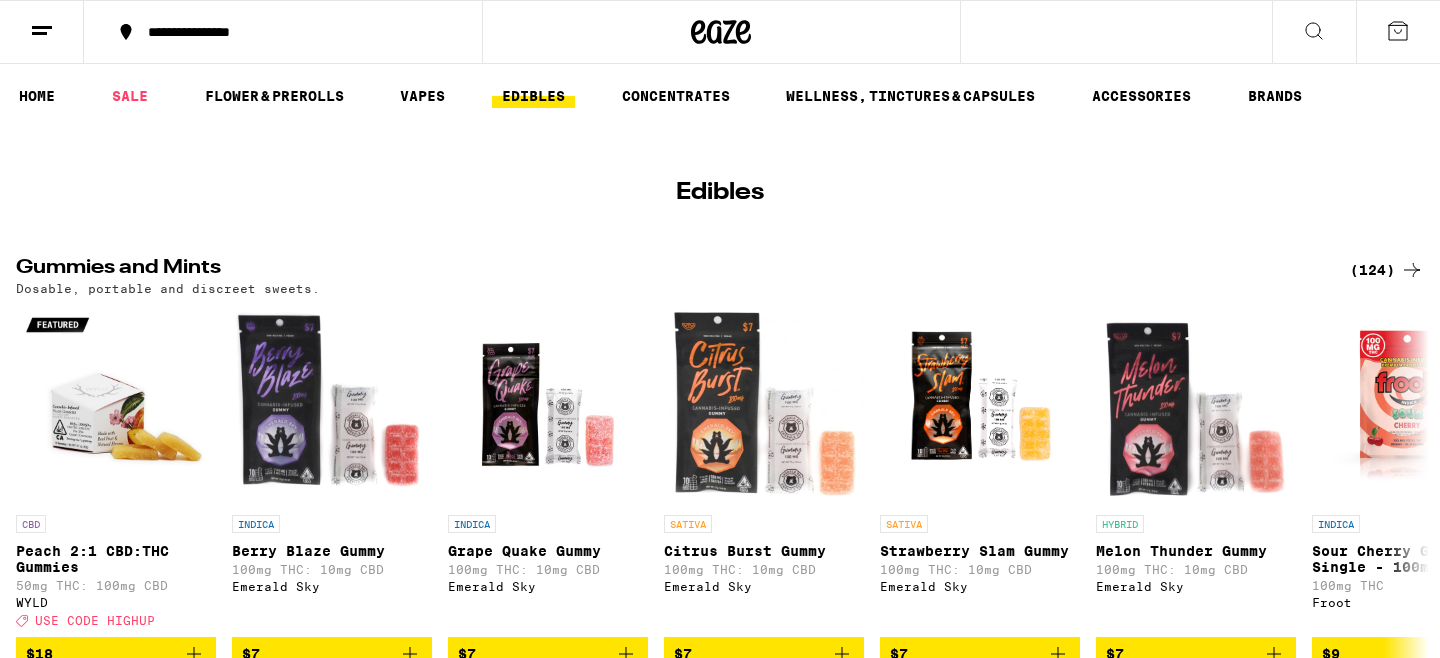scroll, scrollTop: 0, scrollLeft: 0, axis: both 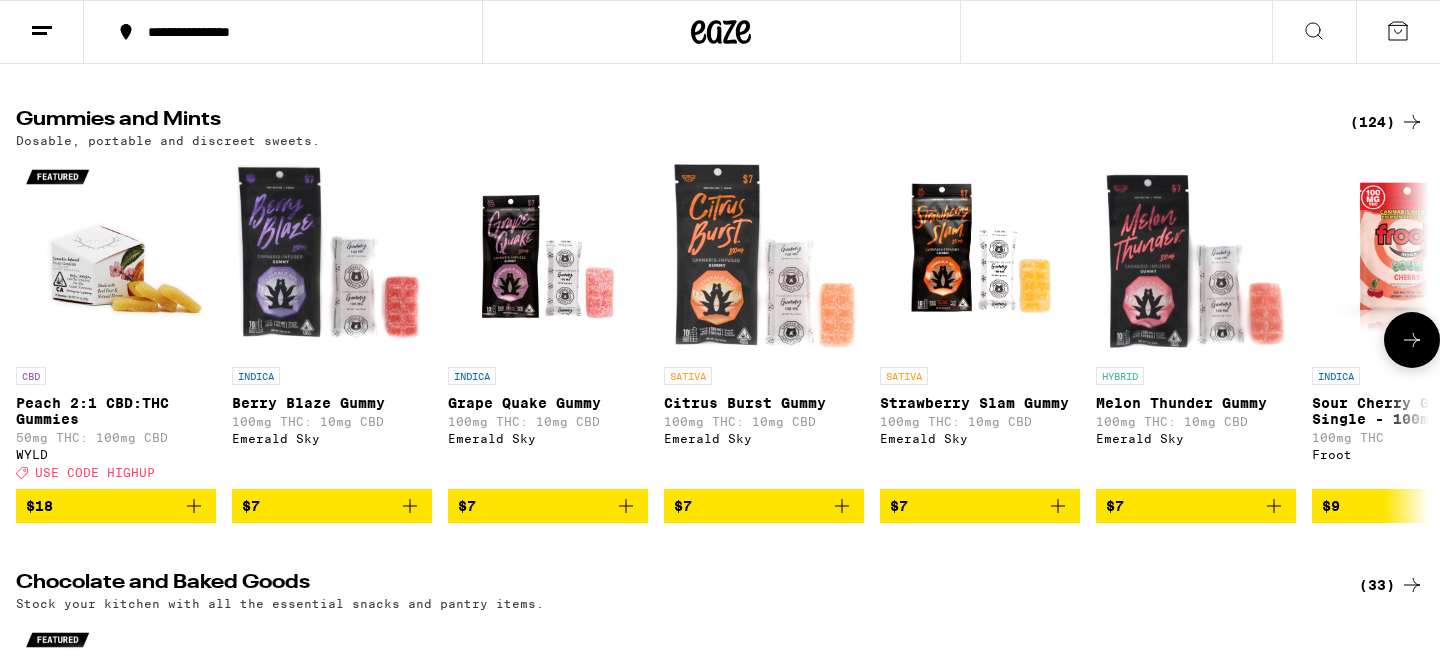 click at bounding box center [1412, 340] 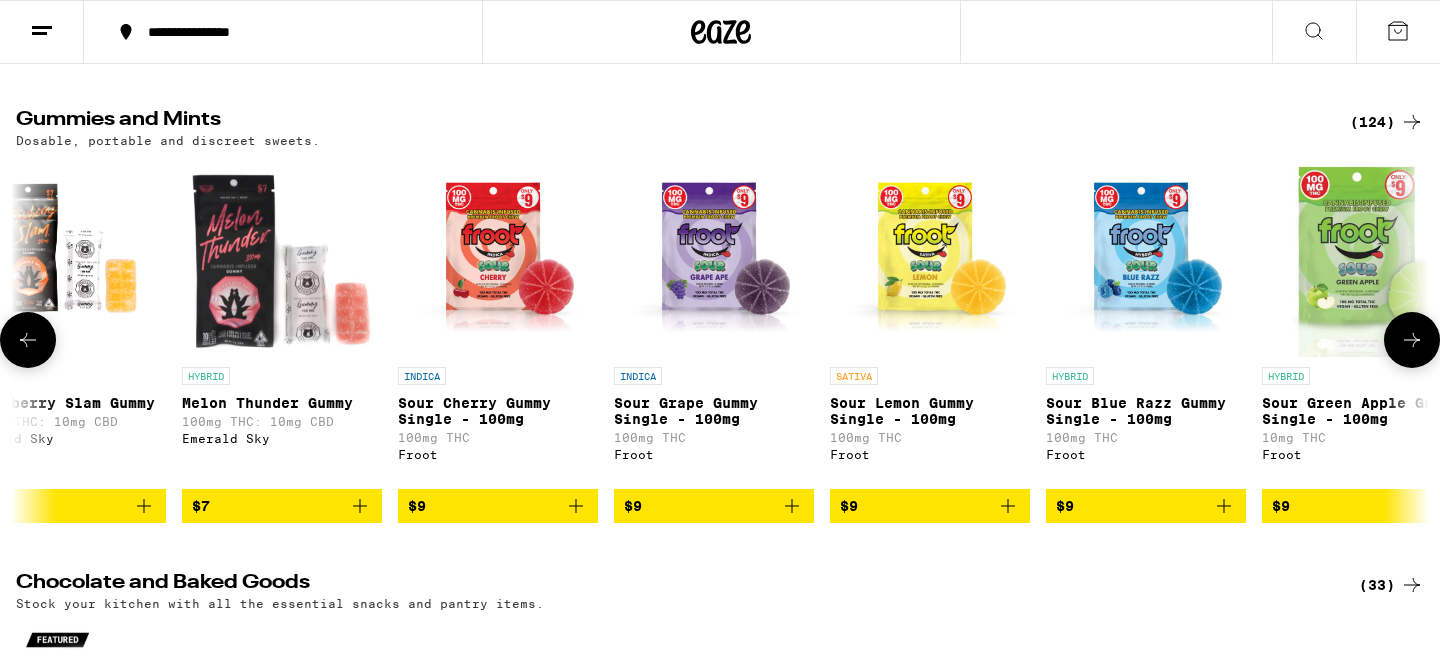 scroll, scrollTop: 0, scrollLeft: 1190, axis: horizontal 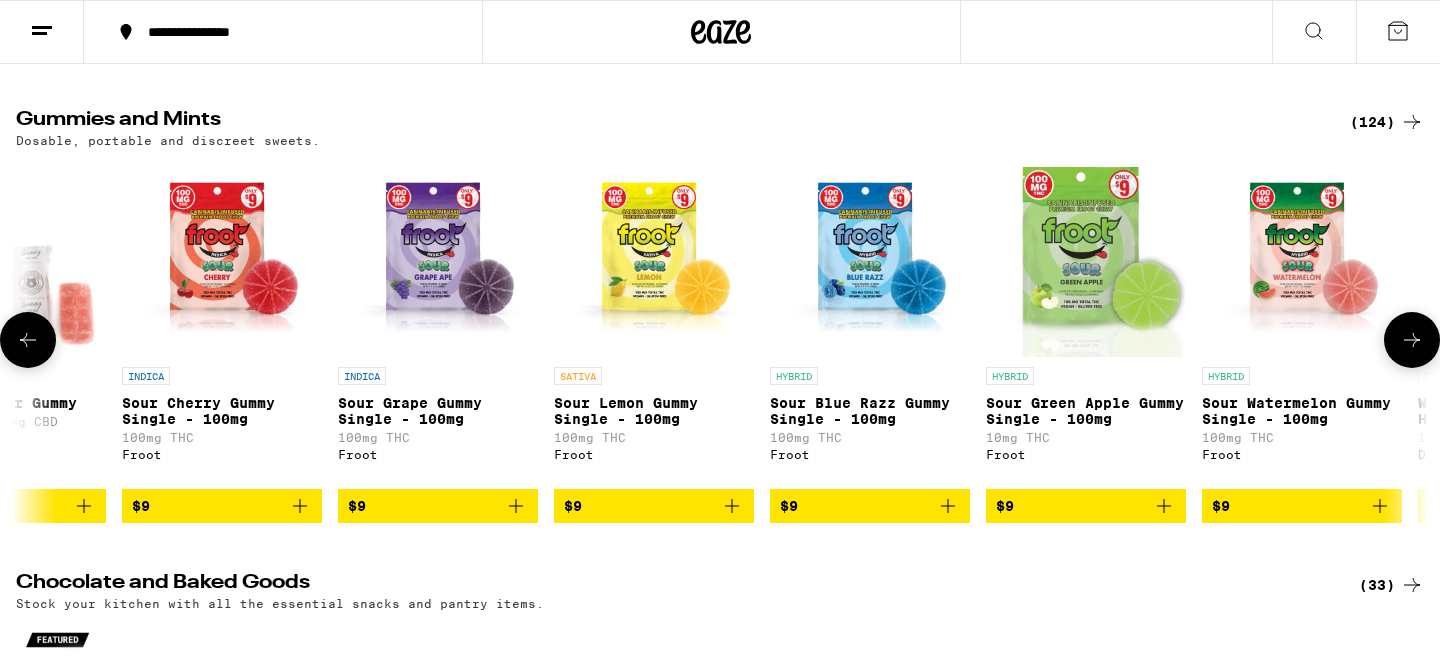 click at bounding box center (1412, 340) 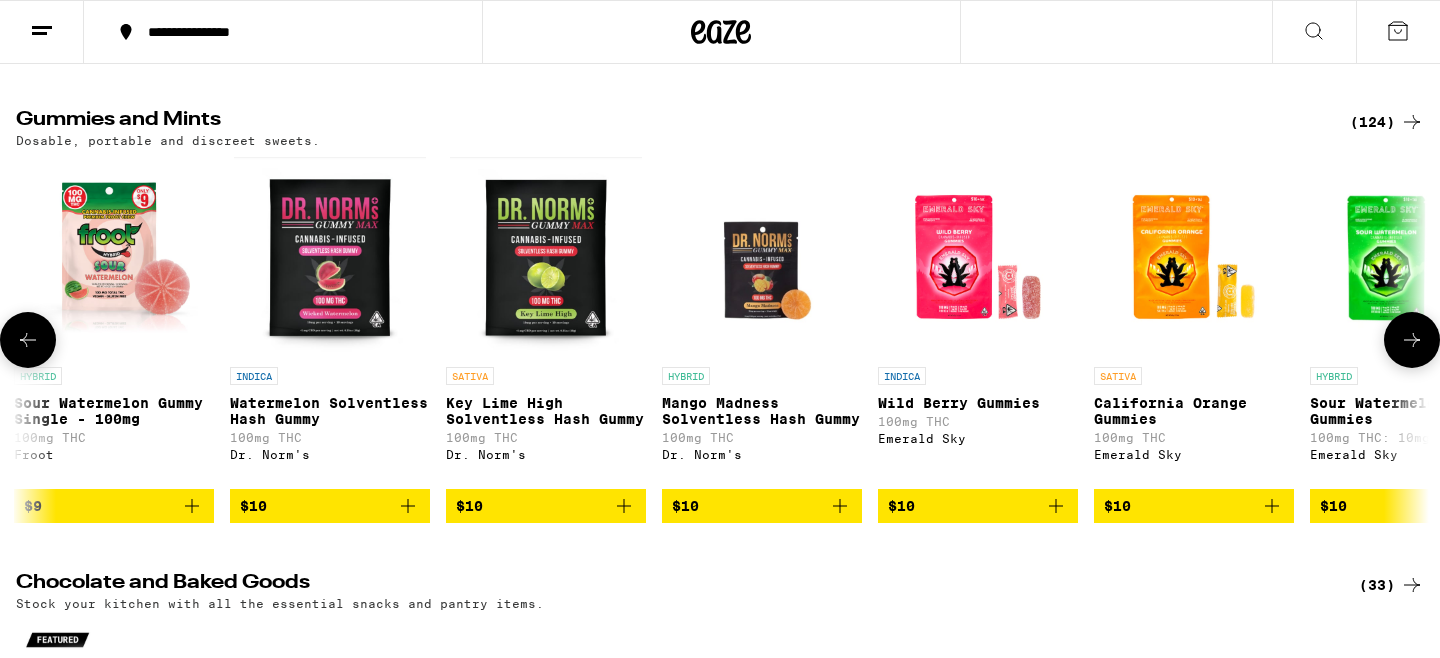 scroll, scrollTop: 0, scrollLeft: 2380, axis: horizontal 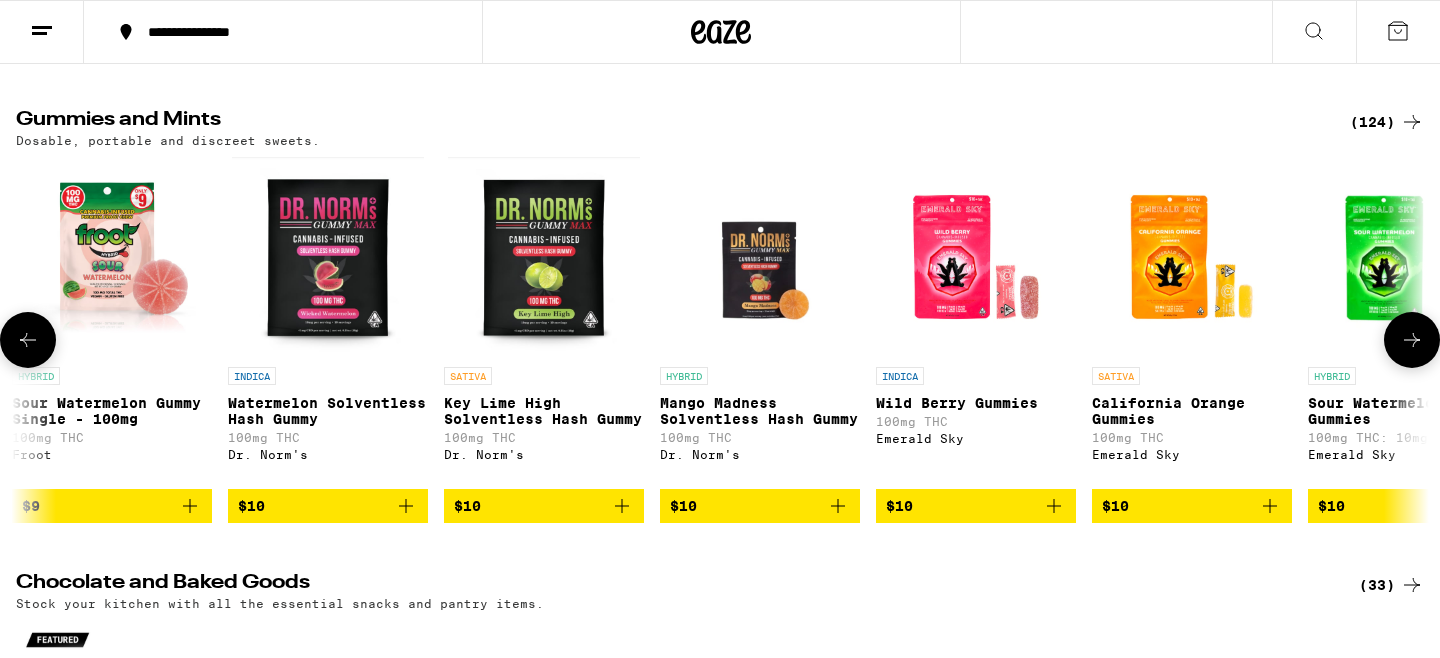 click at bounding box center [1412, 340] 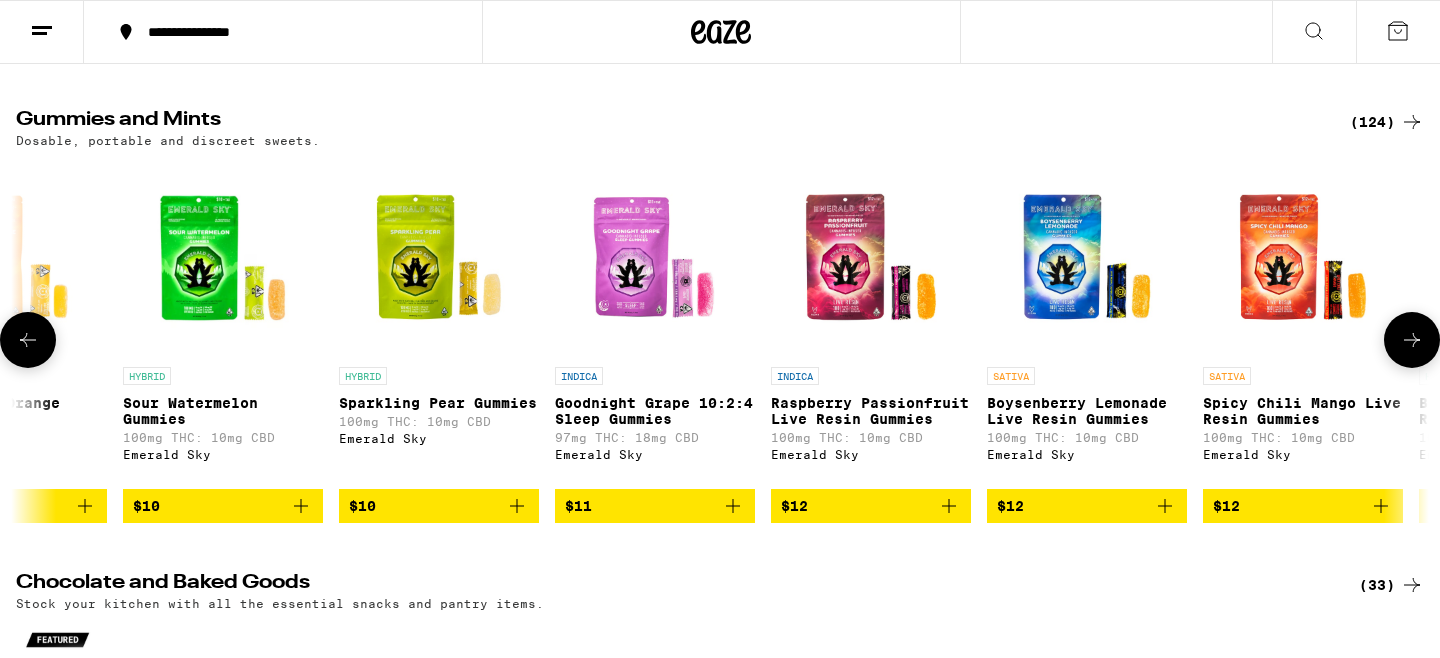 scroll, scrollTop: 0, scrollLeft: 3570, axis: horizontal 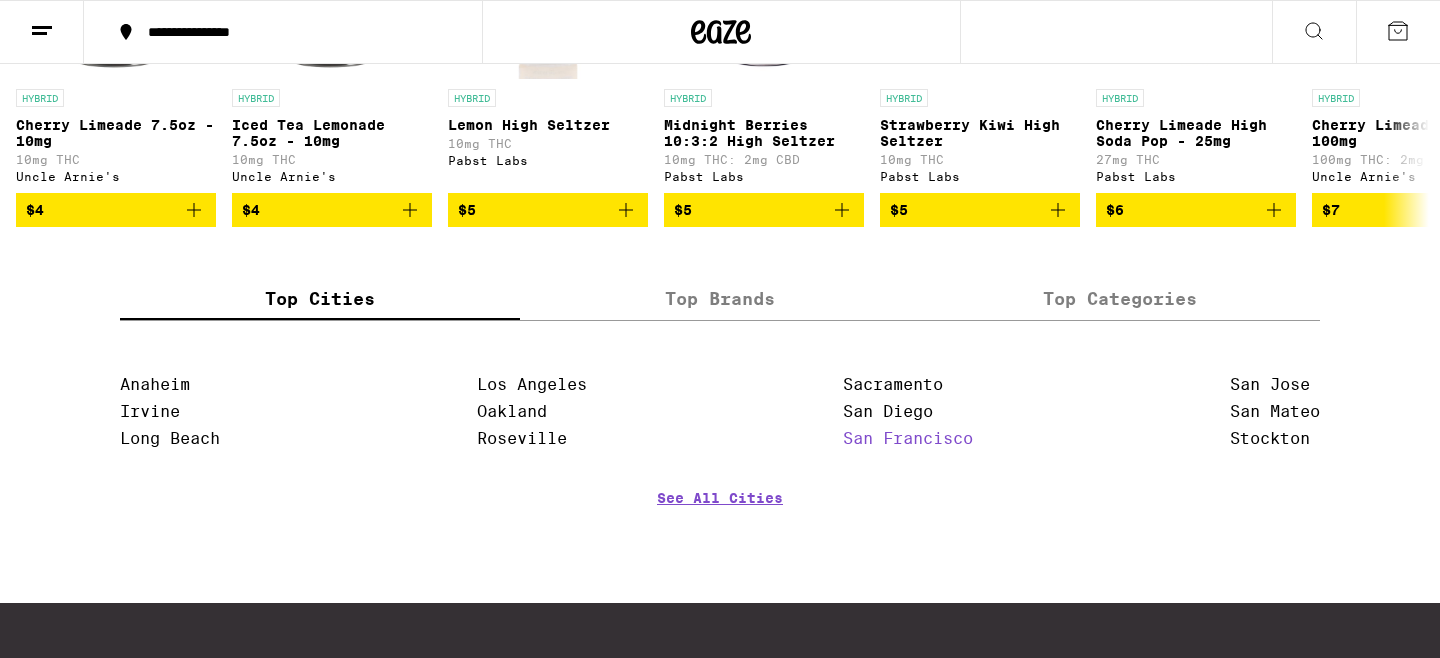 click on "San Francisco" at bounding box center (908, 438) 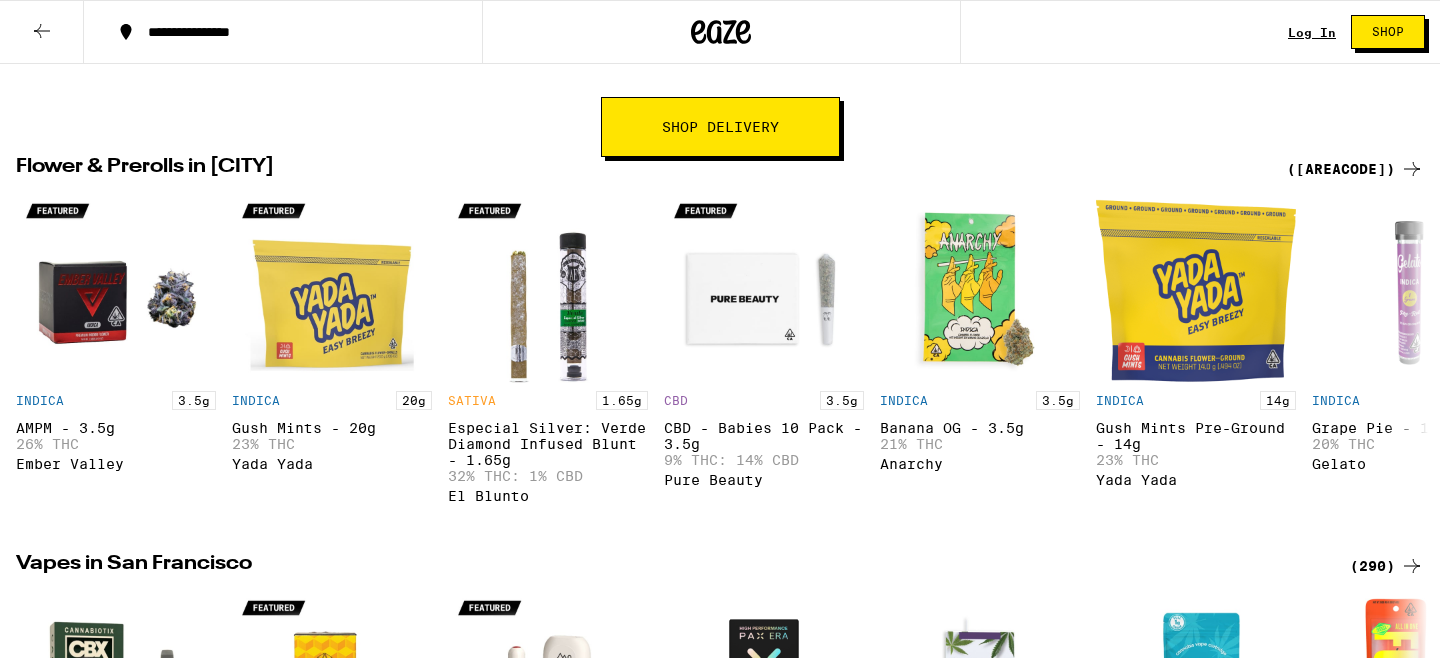 scroll, scrollTop: 0, scrollLeft: 0, axis: both 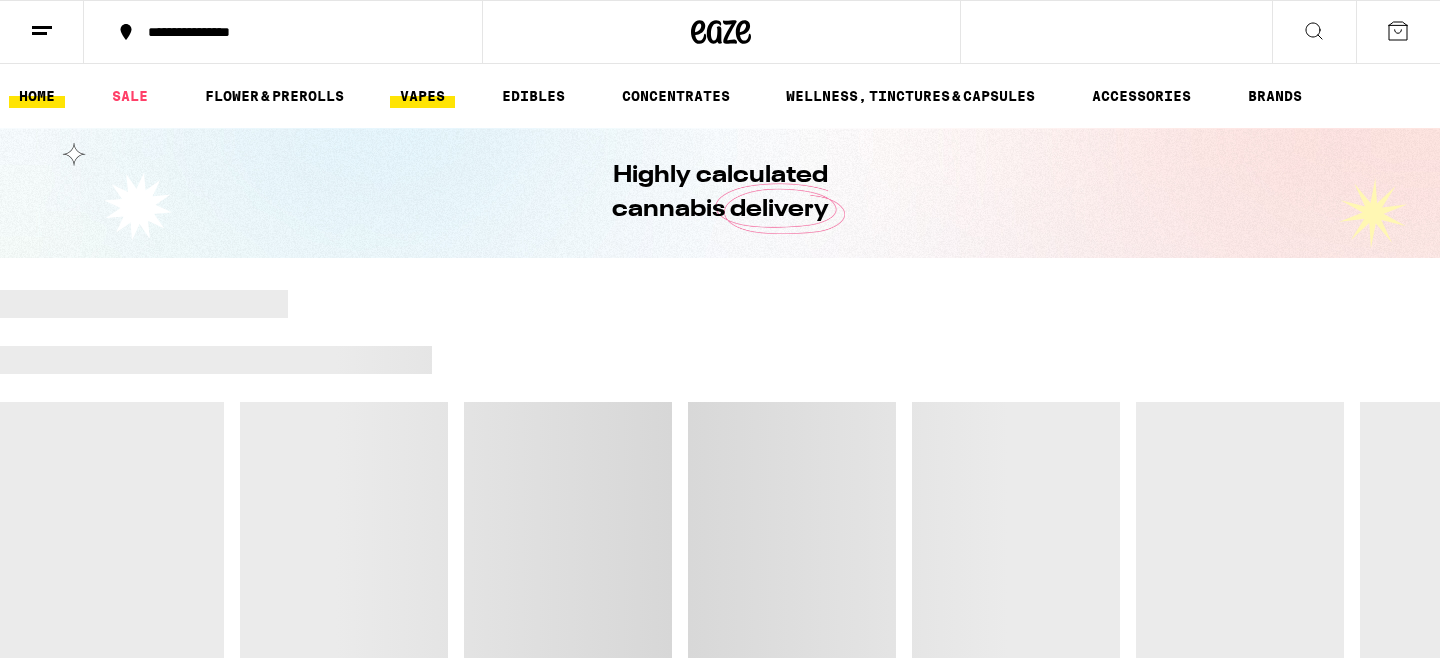 click on "VAPES" at bounding box center [422, 96] 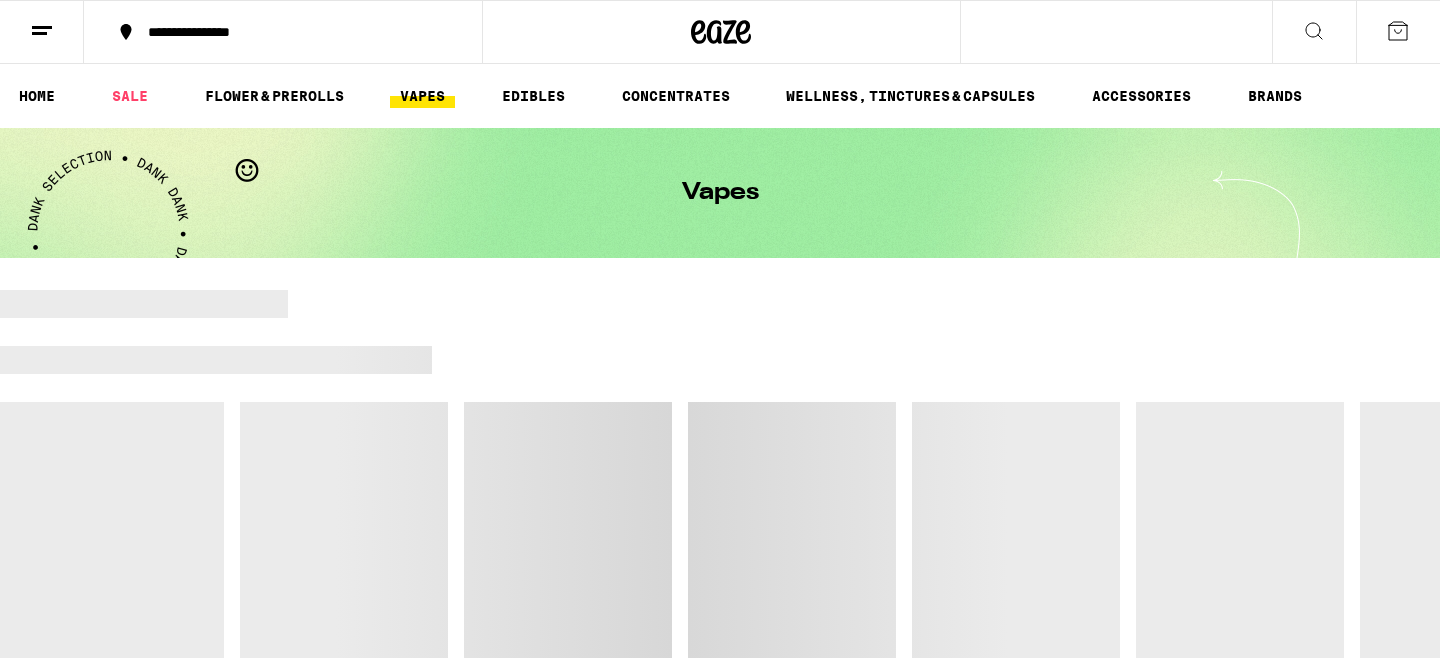 scroll, scrollTop: 0, scrollLeft: 0, axis: both 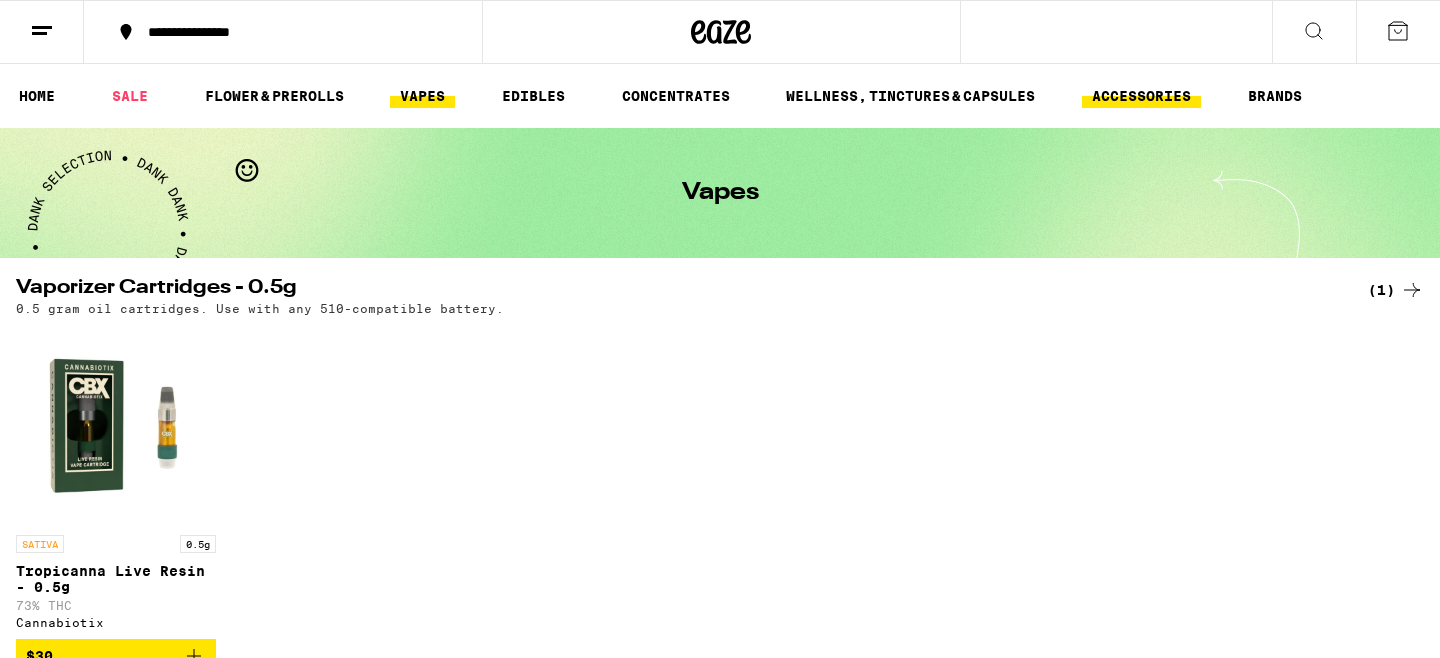 click on "ACCESSORIES" at bounding box center (1141, 96) 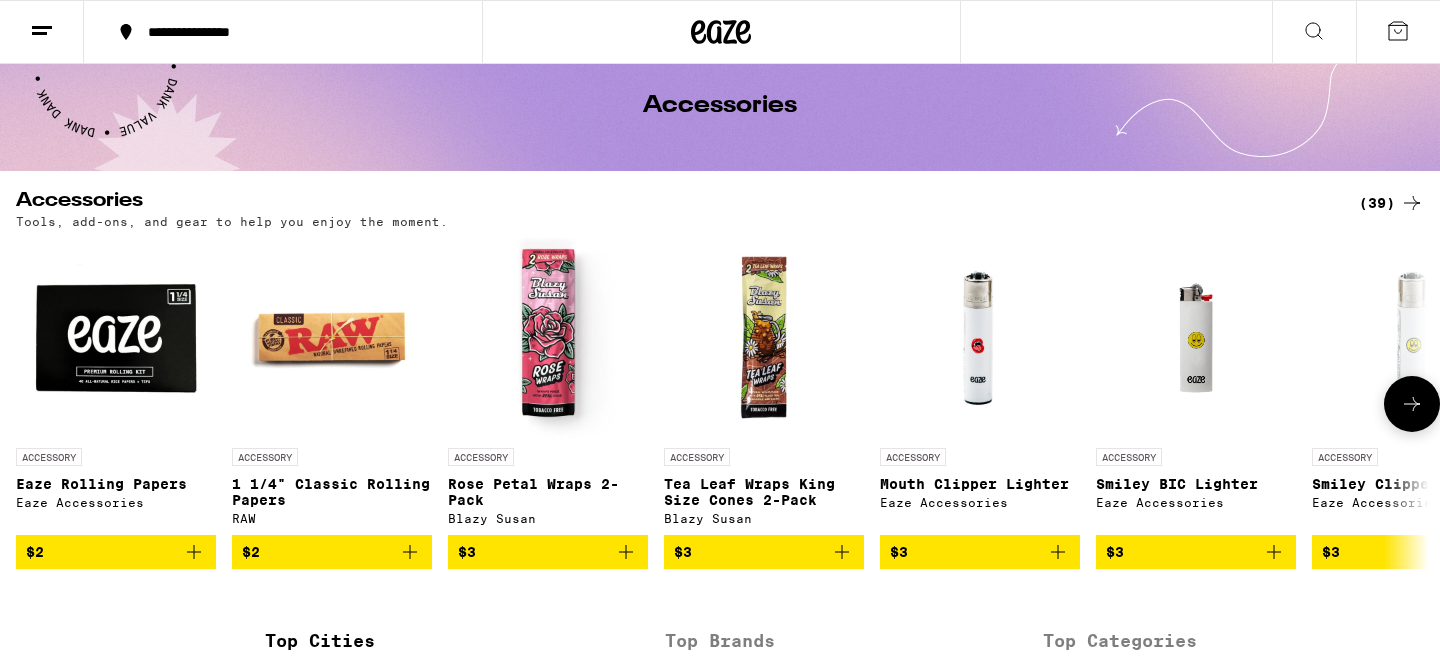 scroll, scrollTop: 104, scrollLeft: 0, axis: vertical 